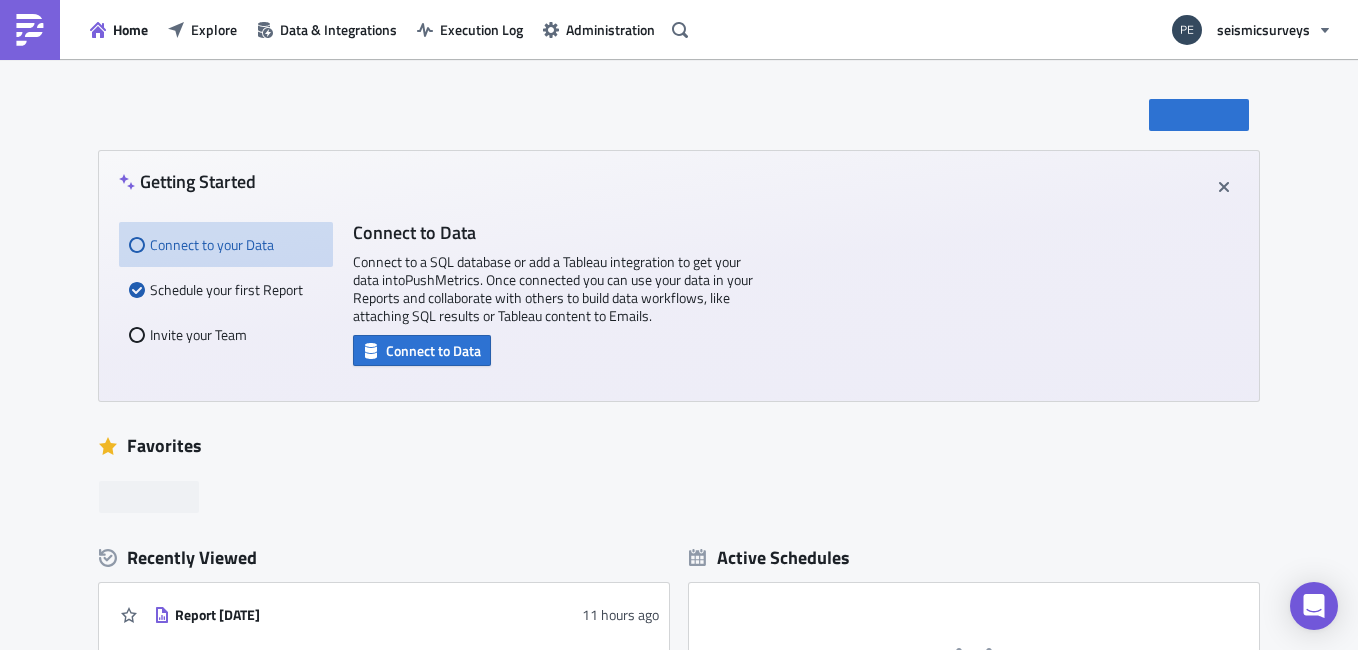 scroll, scrollTop: 0, scrollLeft: 0, axis: both 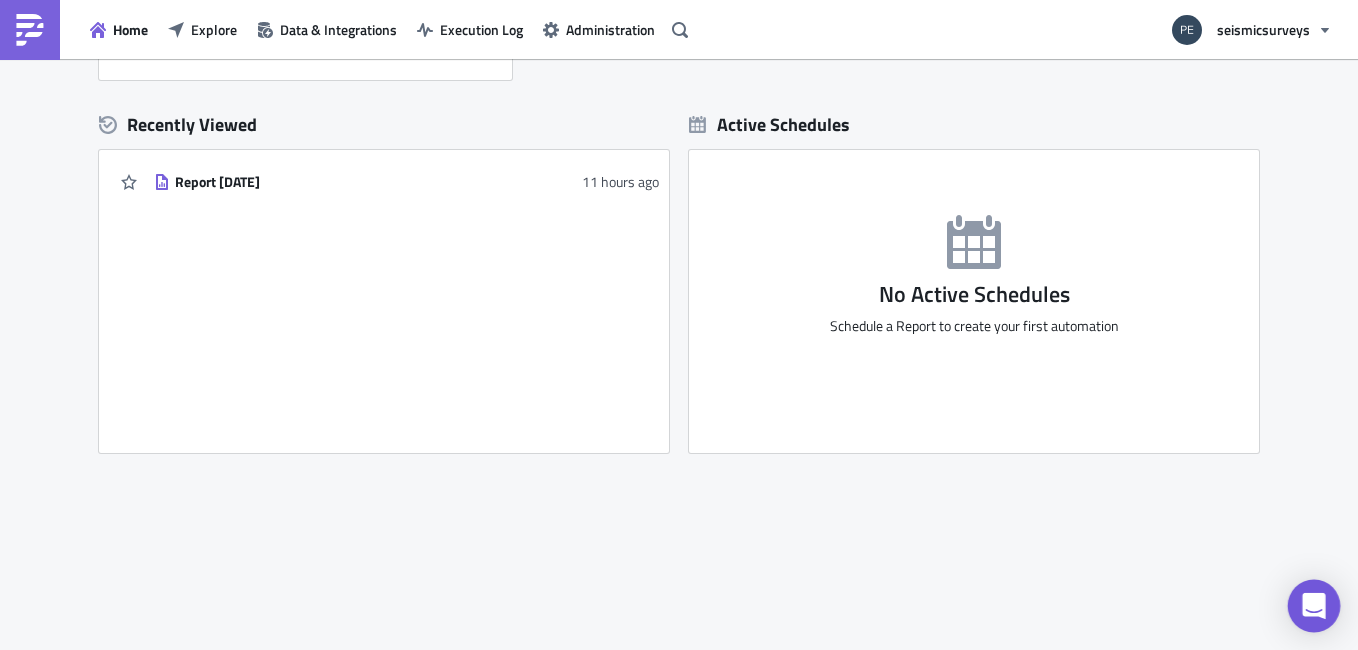 click at bounding box center [1314, 606] 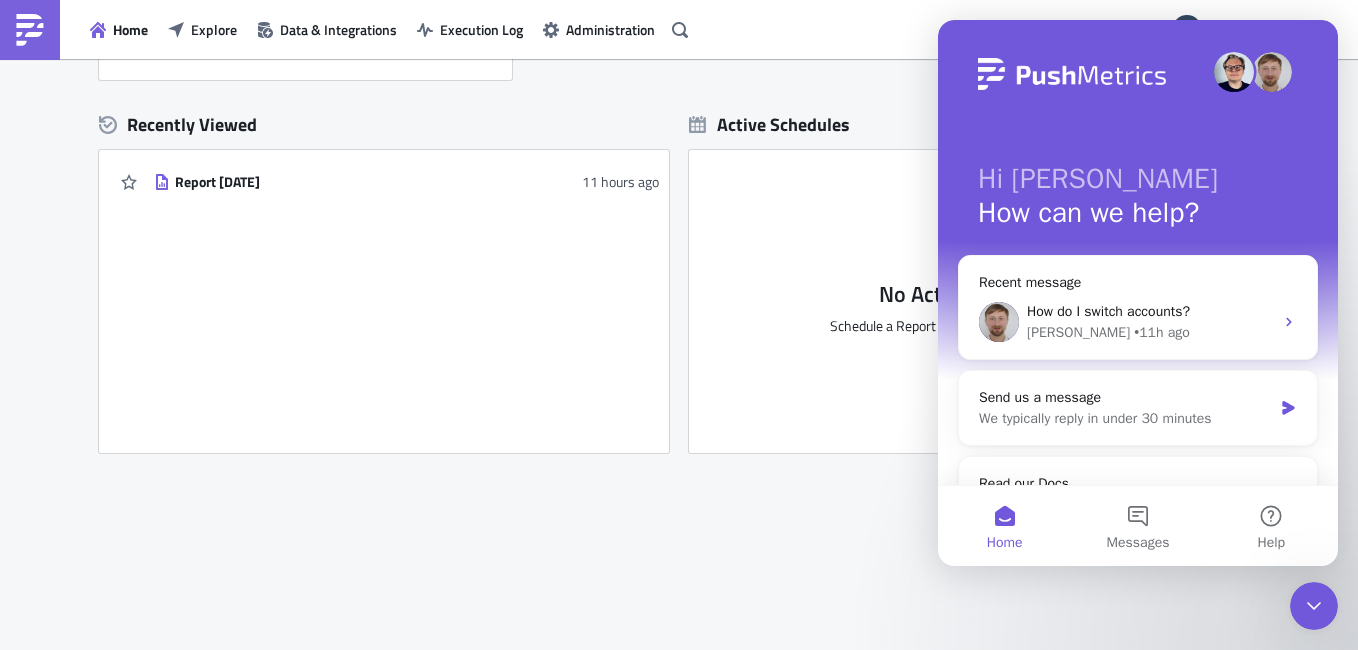 scroll, scrollTop: 0, scrollLeft: 0, axis: both 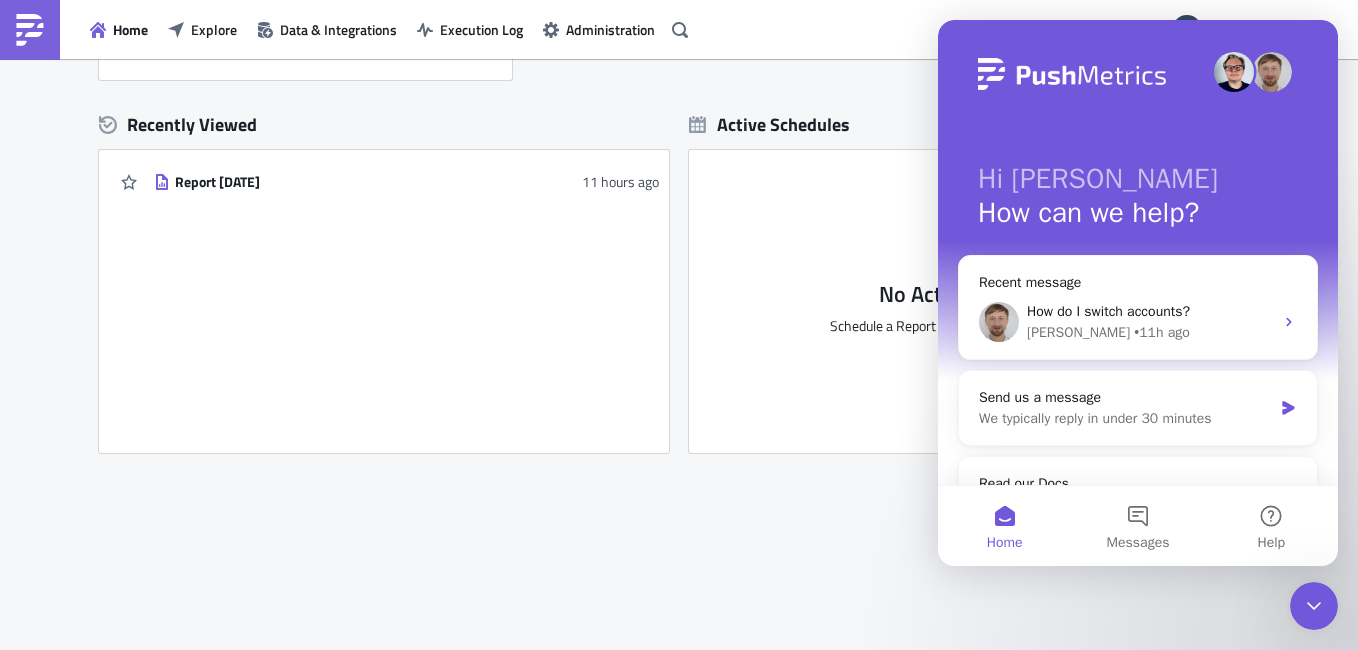 click 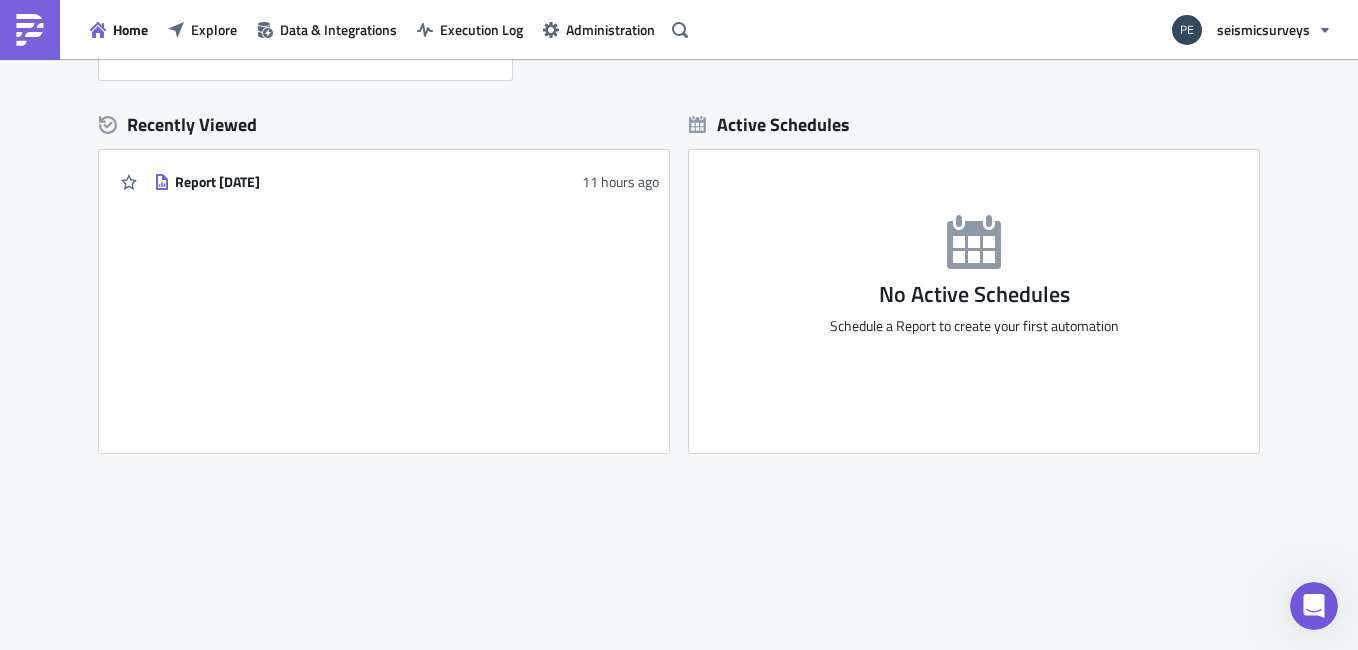 scroll, scrollTop: 0, scrollLeft: 0, axis: both 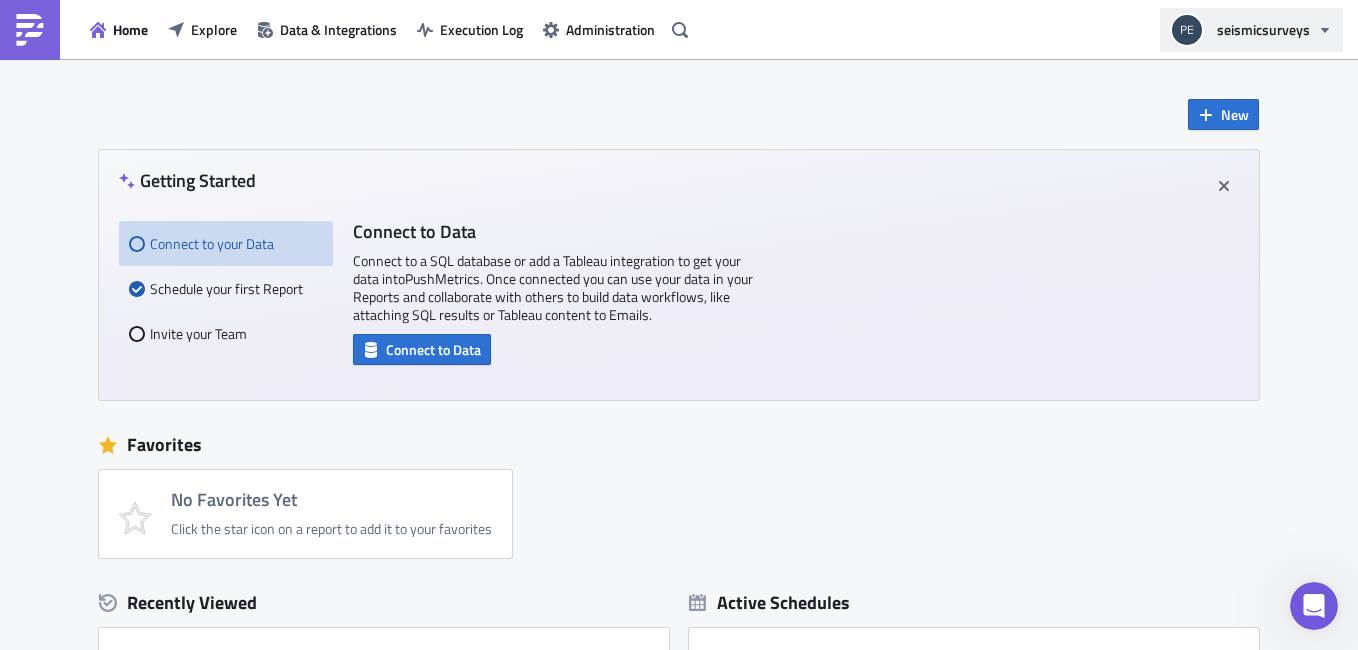 click on "seismicsurveys" at bounding box center [1263, 29] 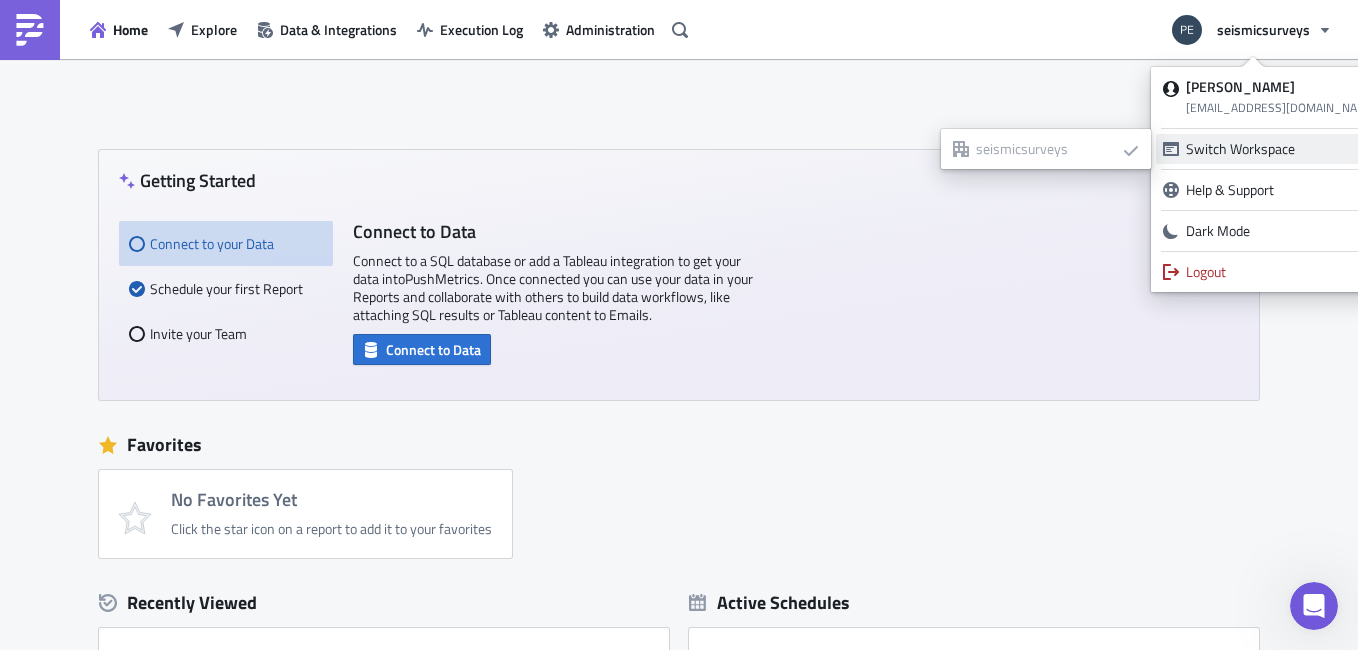 click on "Switch Workspace" at bounding box center (1270, 149) 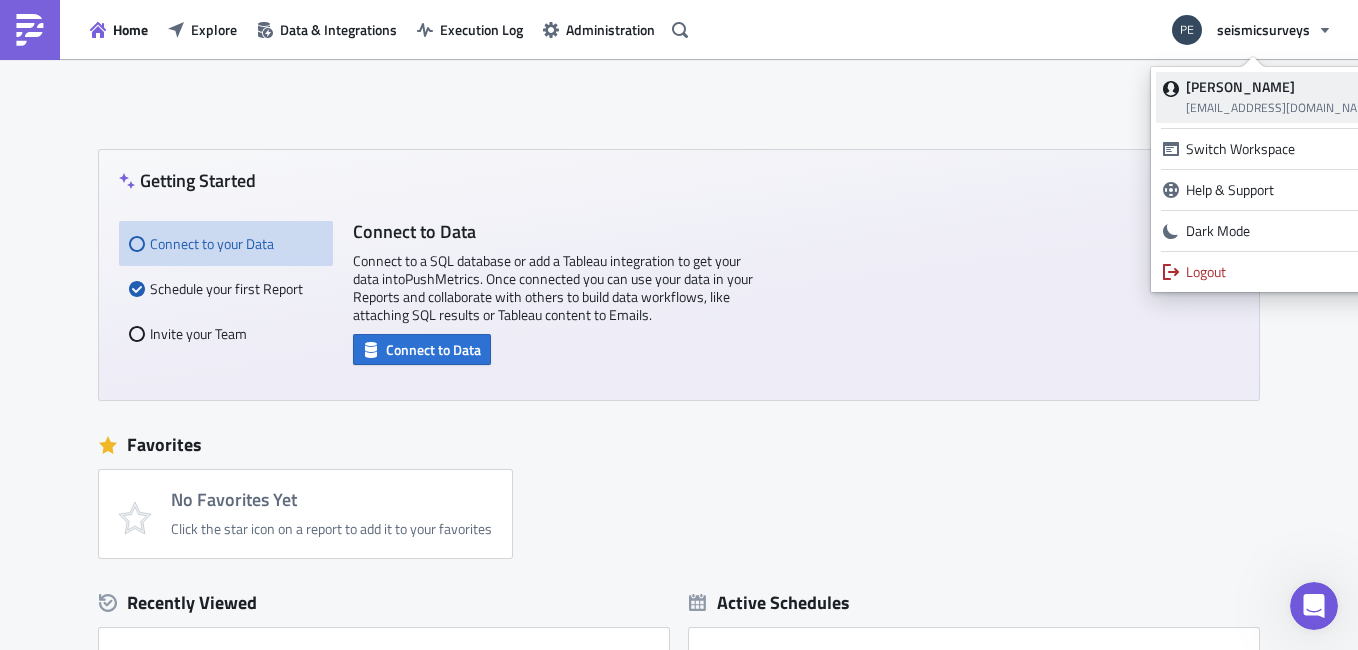 click on "[EMAIL_ADDRESS][DOMAIN_NAME]" at bounding box center [1282, 107] 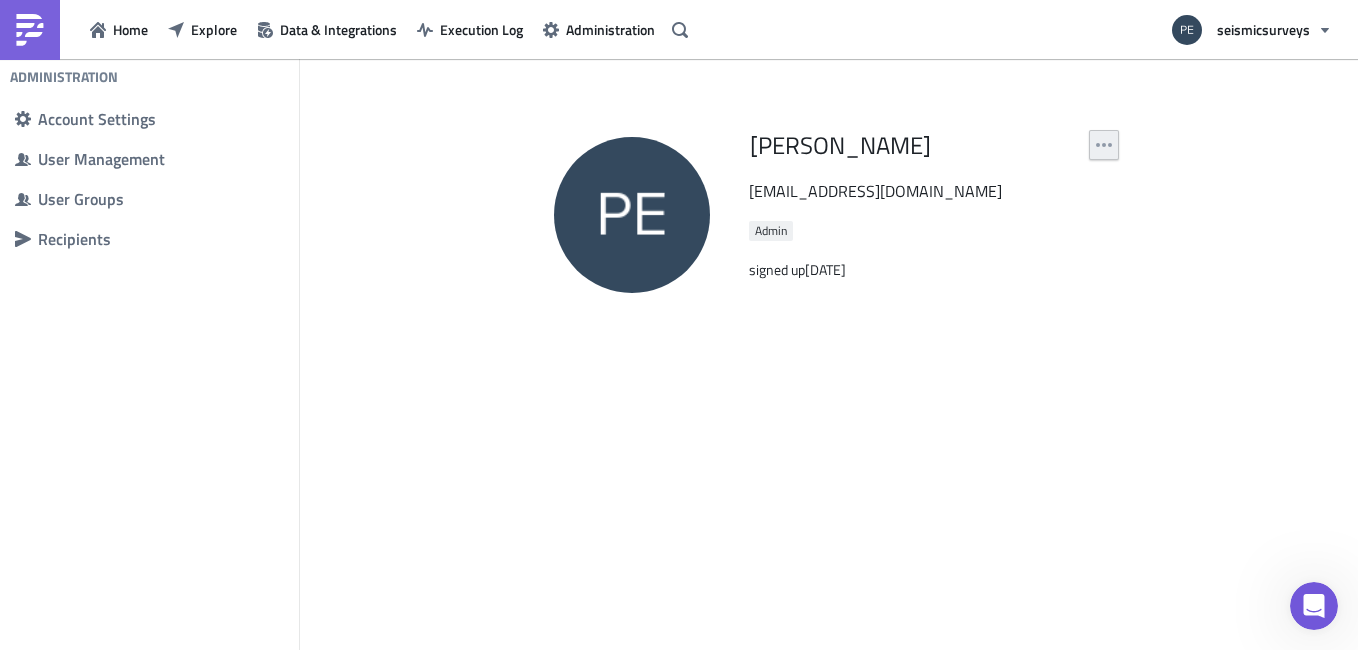 click 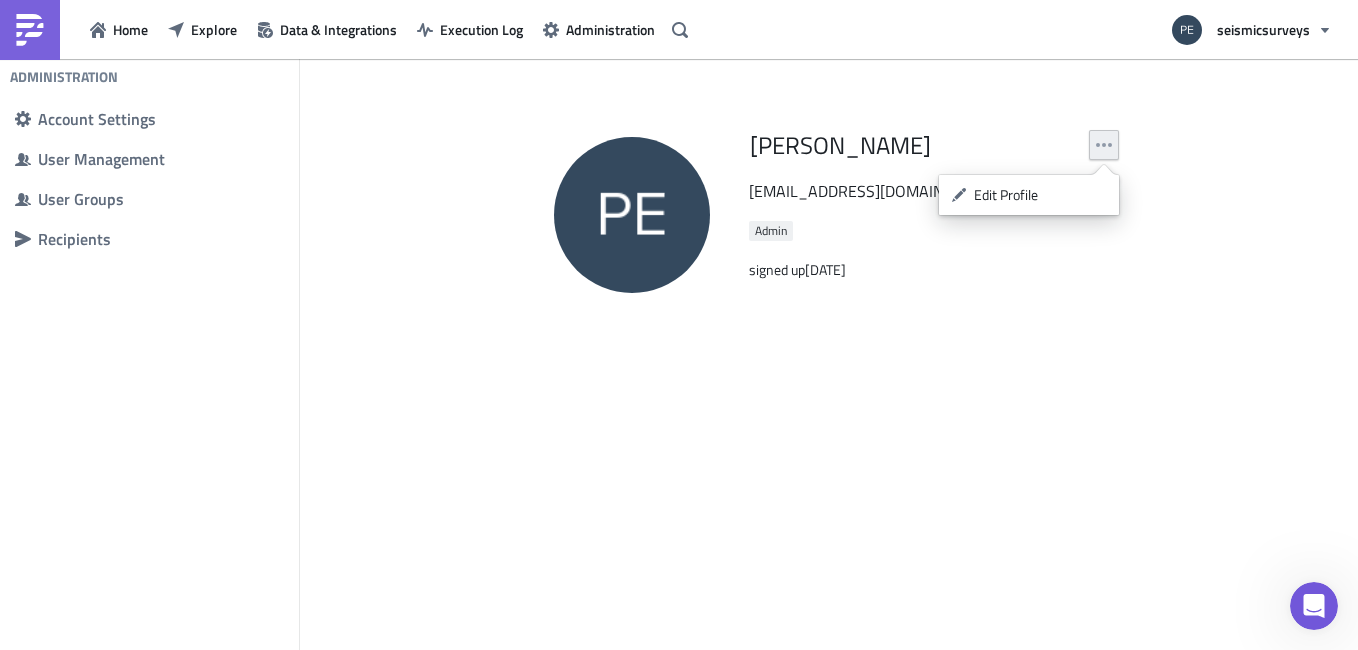 click 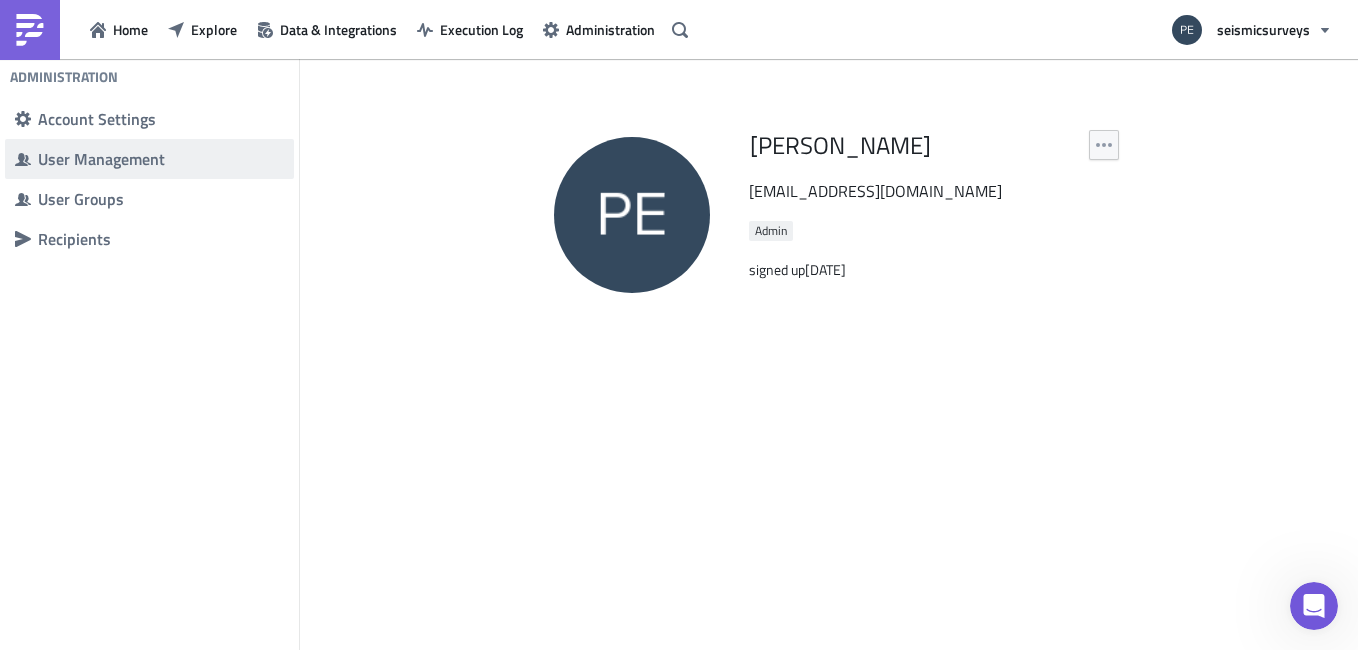 click on "User Management" at bounding box center (161, 159) 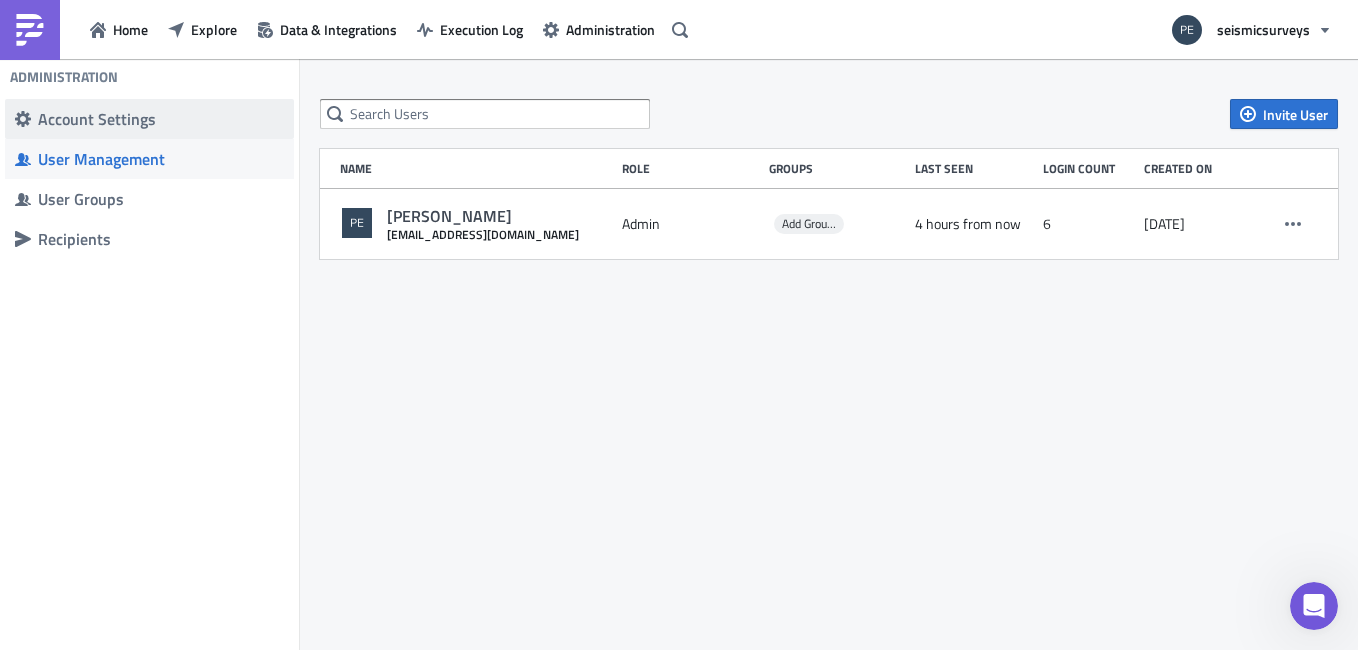 click on "Account Settings" at bounding box center [149, 119] 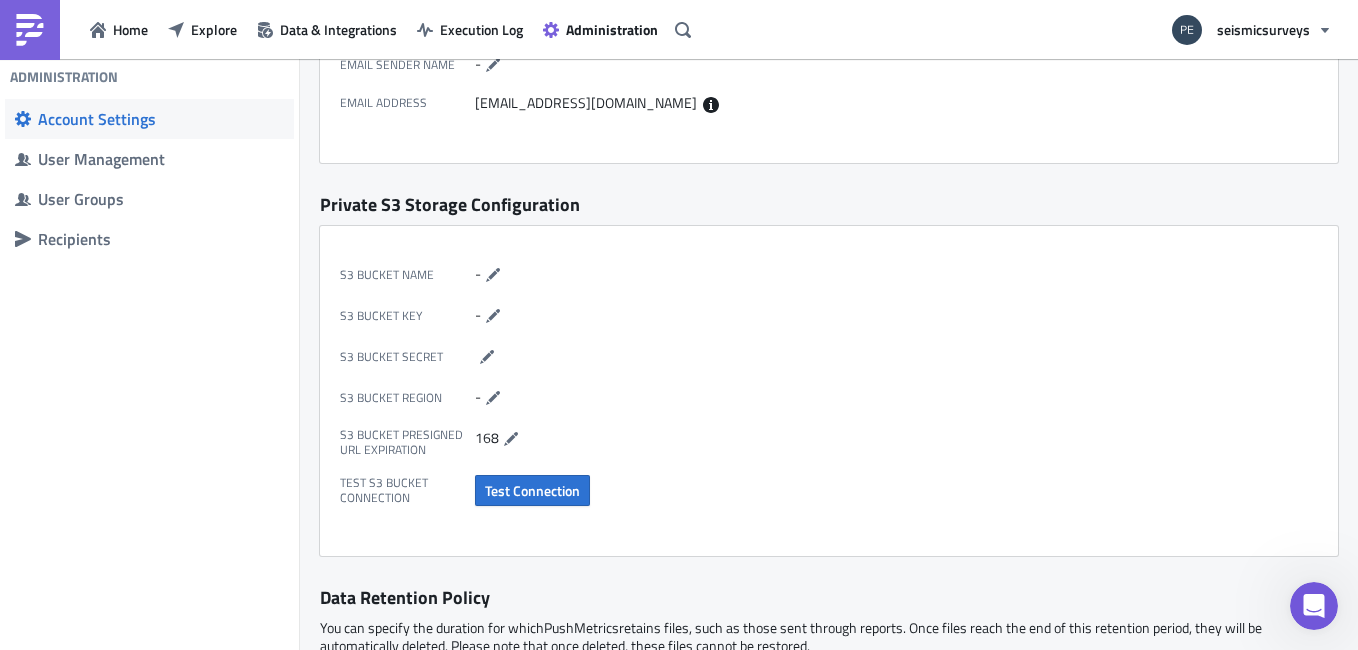 scroll, scrollTop: 400, scrollLeft: 0, axis: vertical 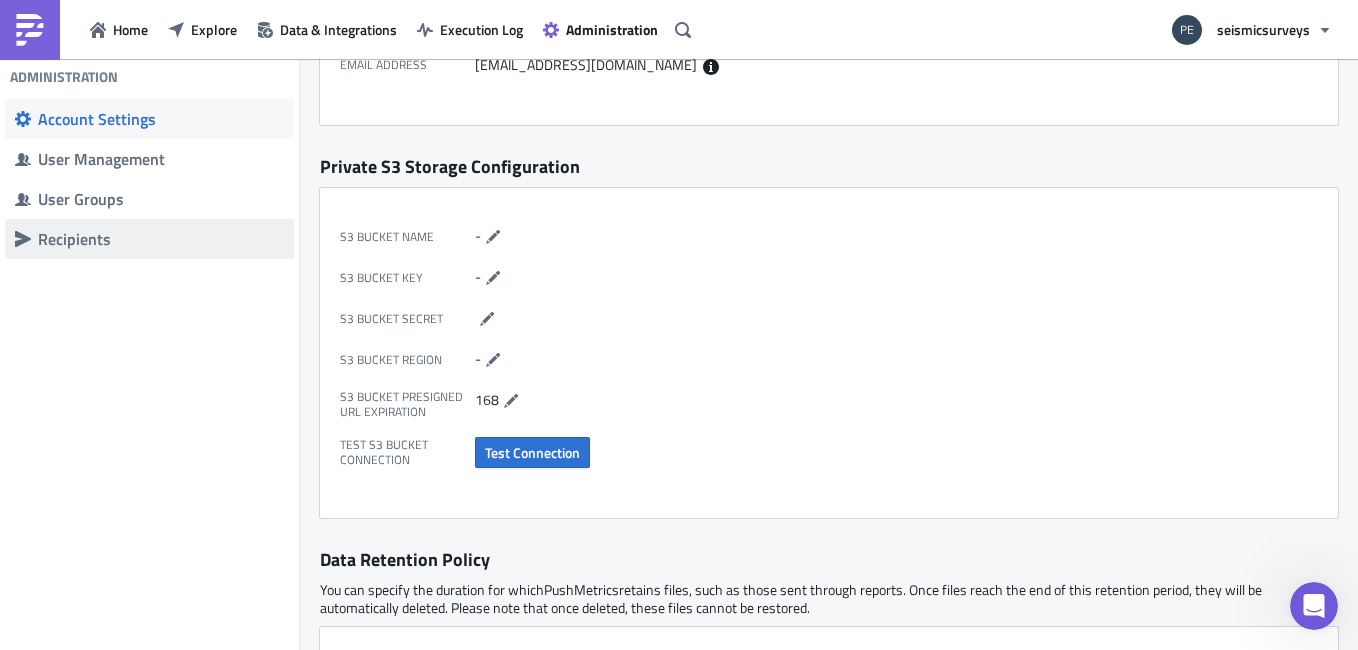click on "Recipients" at bounding box center (161, 239) 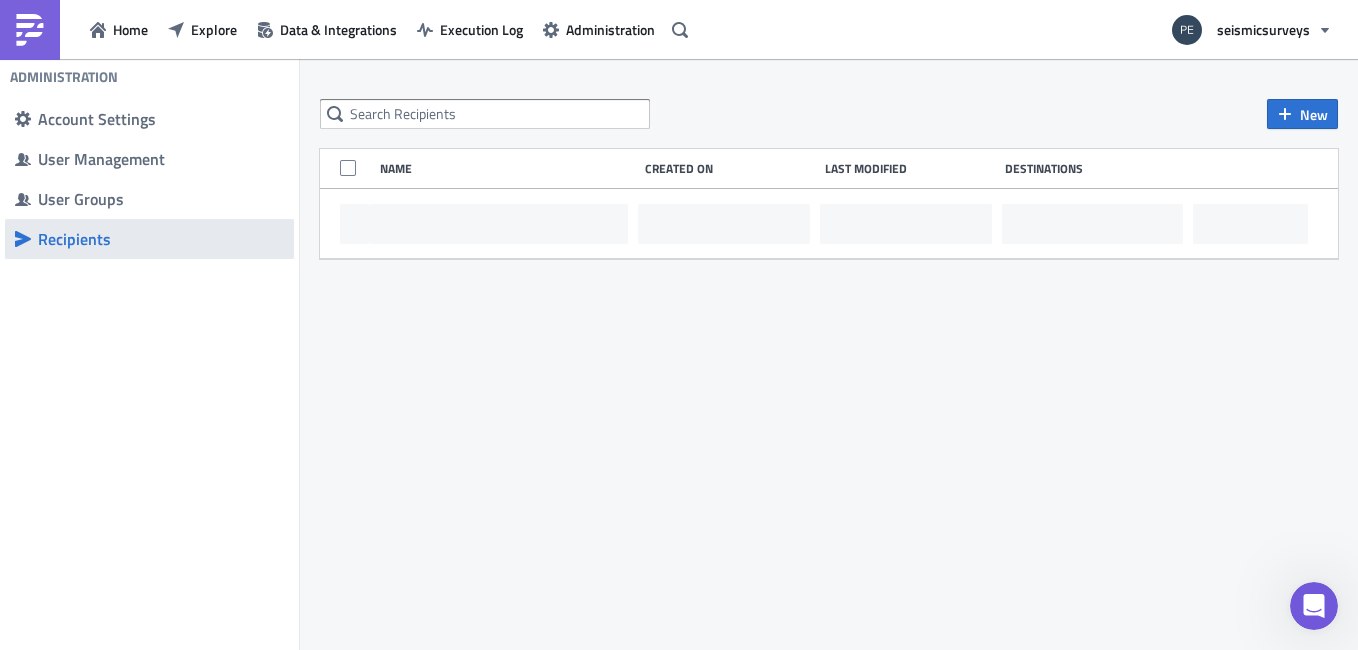 scroll, scrollTop: 0, scrollLeft: 0, axis: both 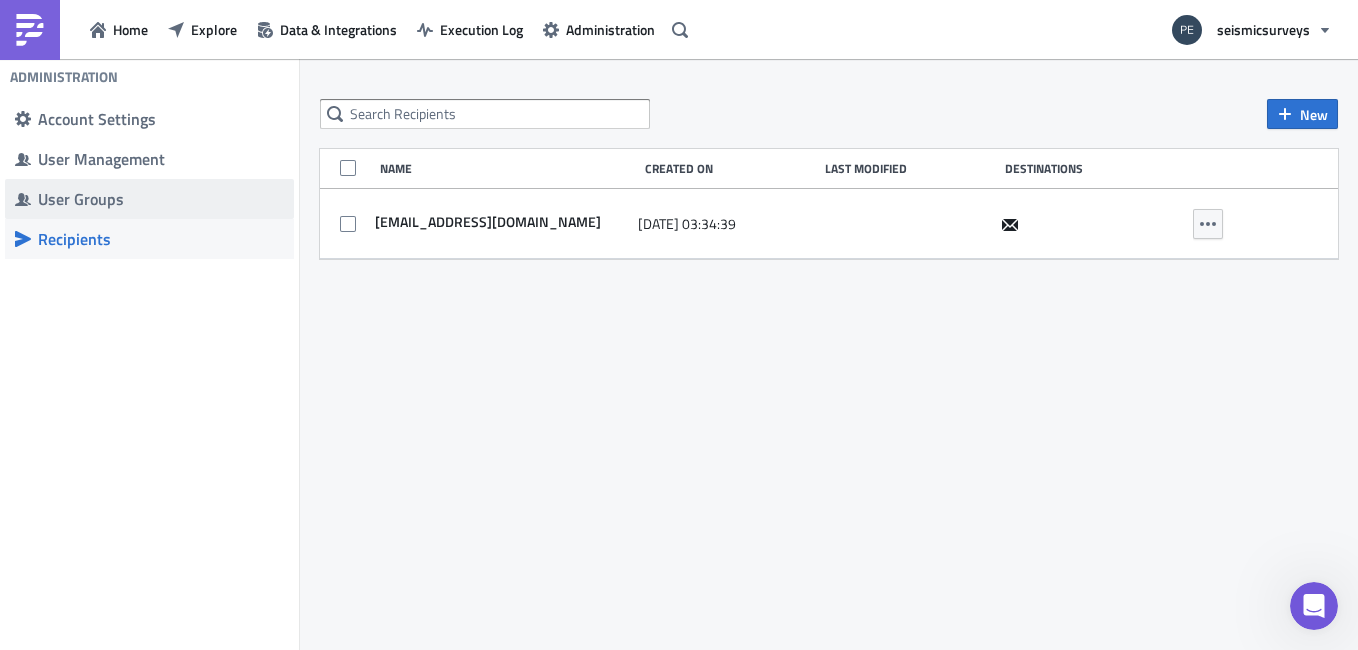 click on "User Groups" at bounding box center [161, 199] 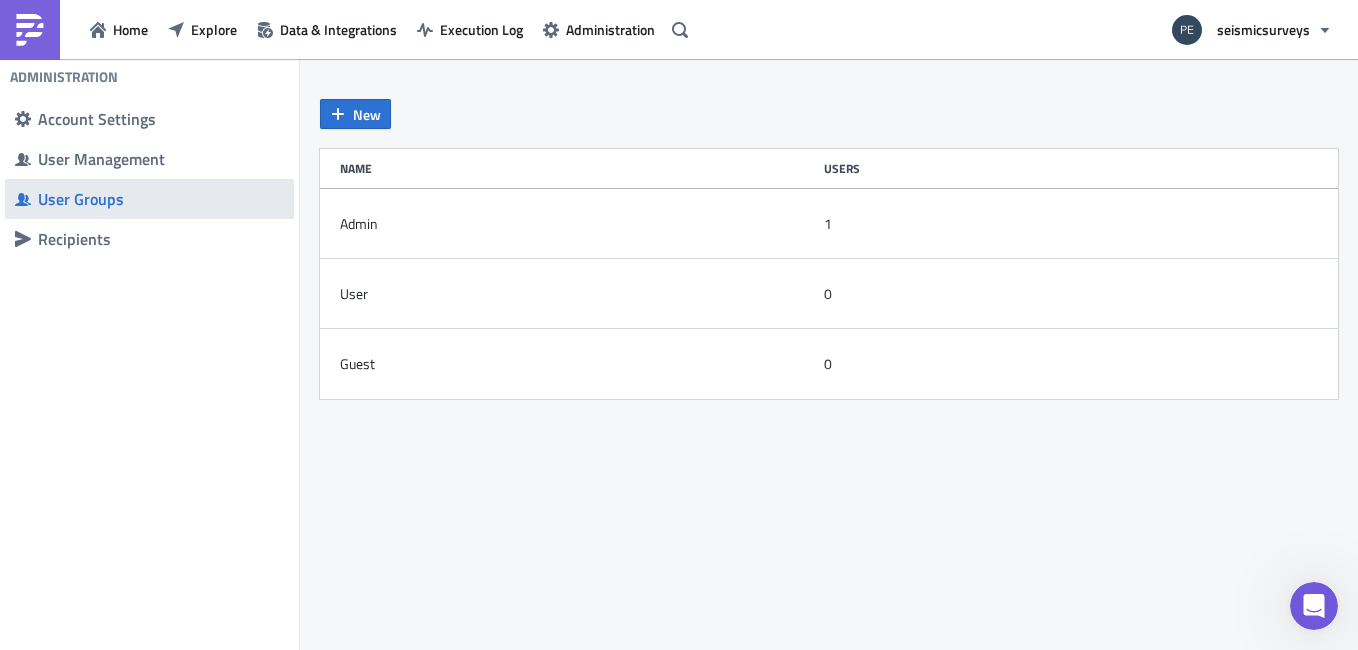 click on "User Groups" at bounding box center (161, 199) 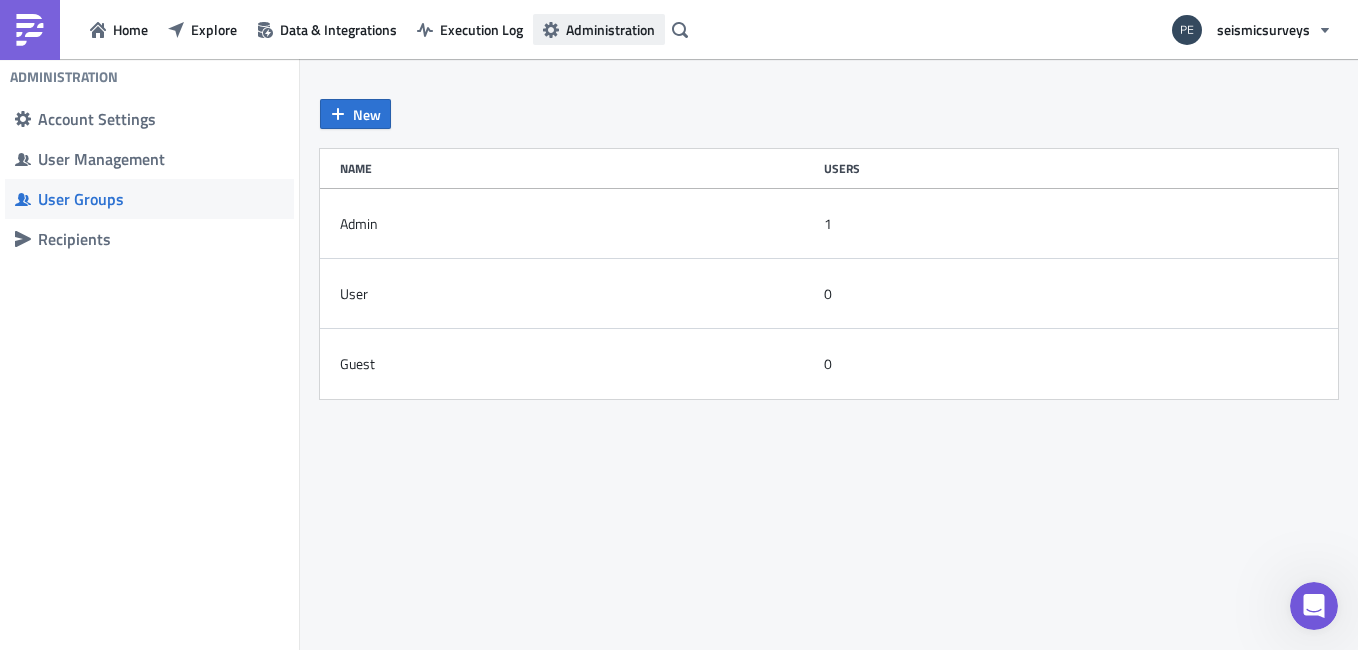 click on "Administration" at bounding box center [610, 29] 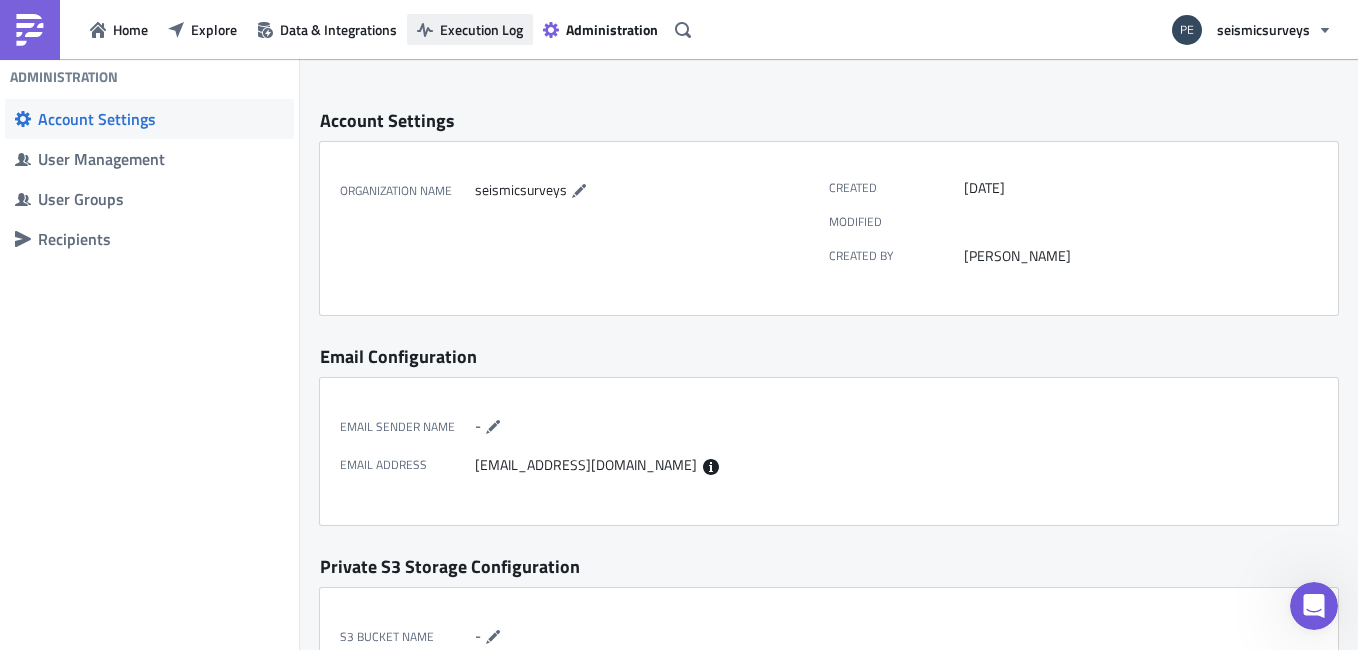 click on "Execution Log" at bounding box center [481, 29] 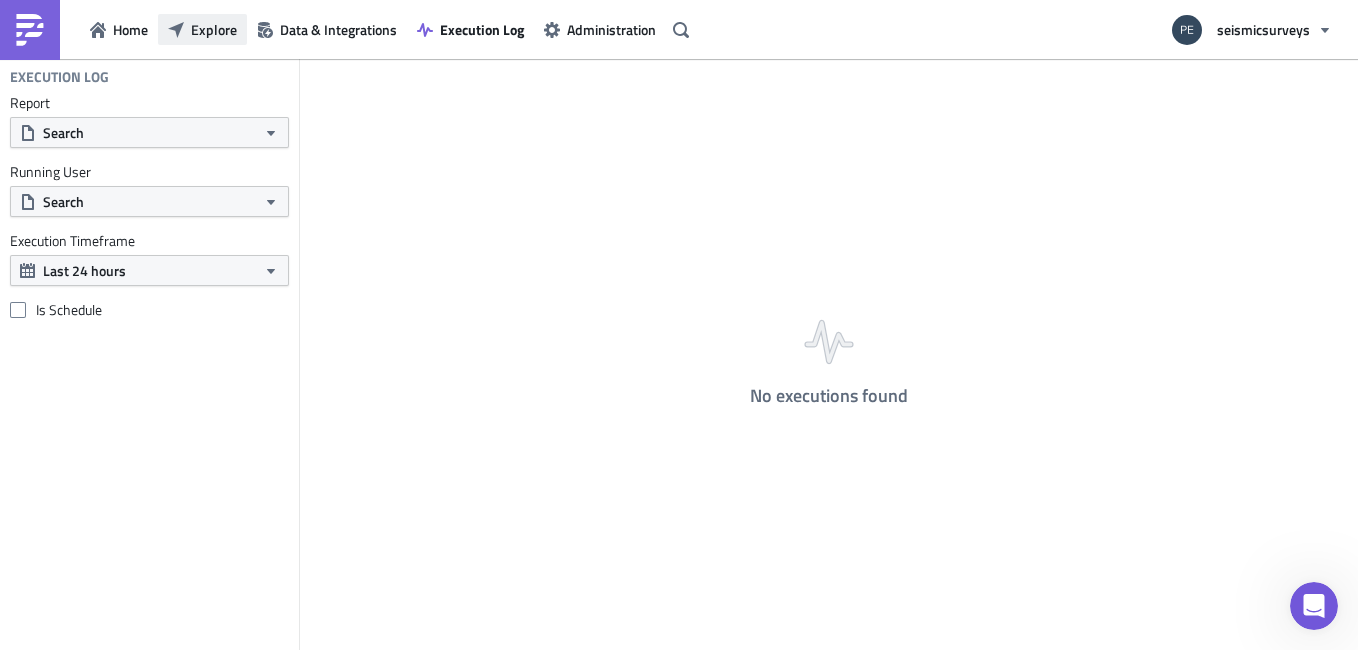 click on "Explore" at bounding box center (214, 29) 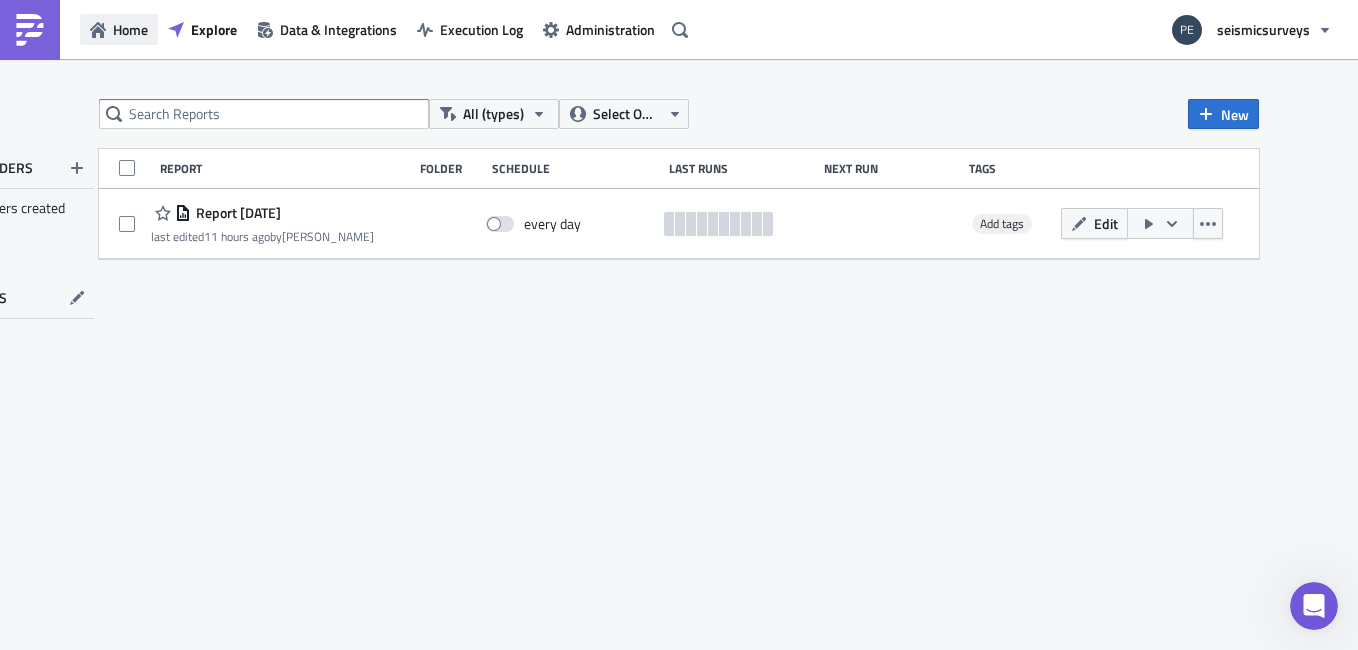 click on "Home" at bounding box center [130, 29] 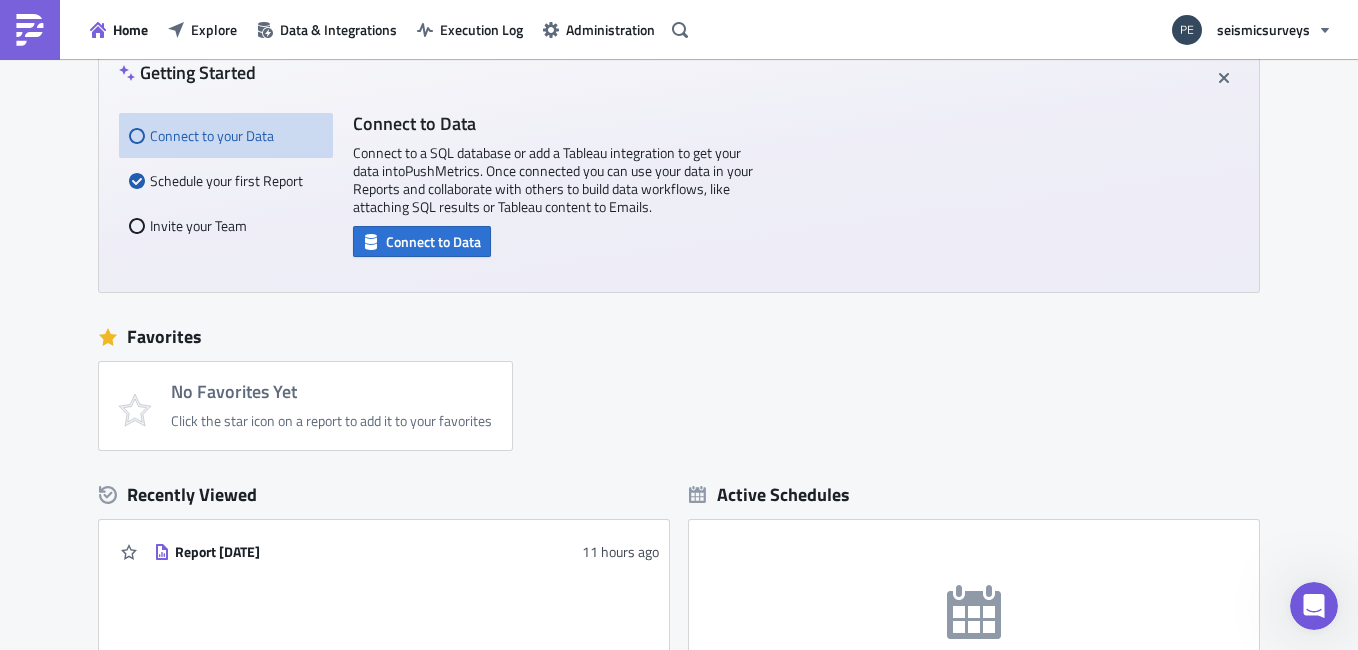 scroll, scrollTop: 0, scrollLeft: 0, axis: both 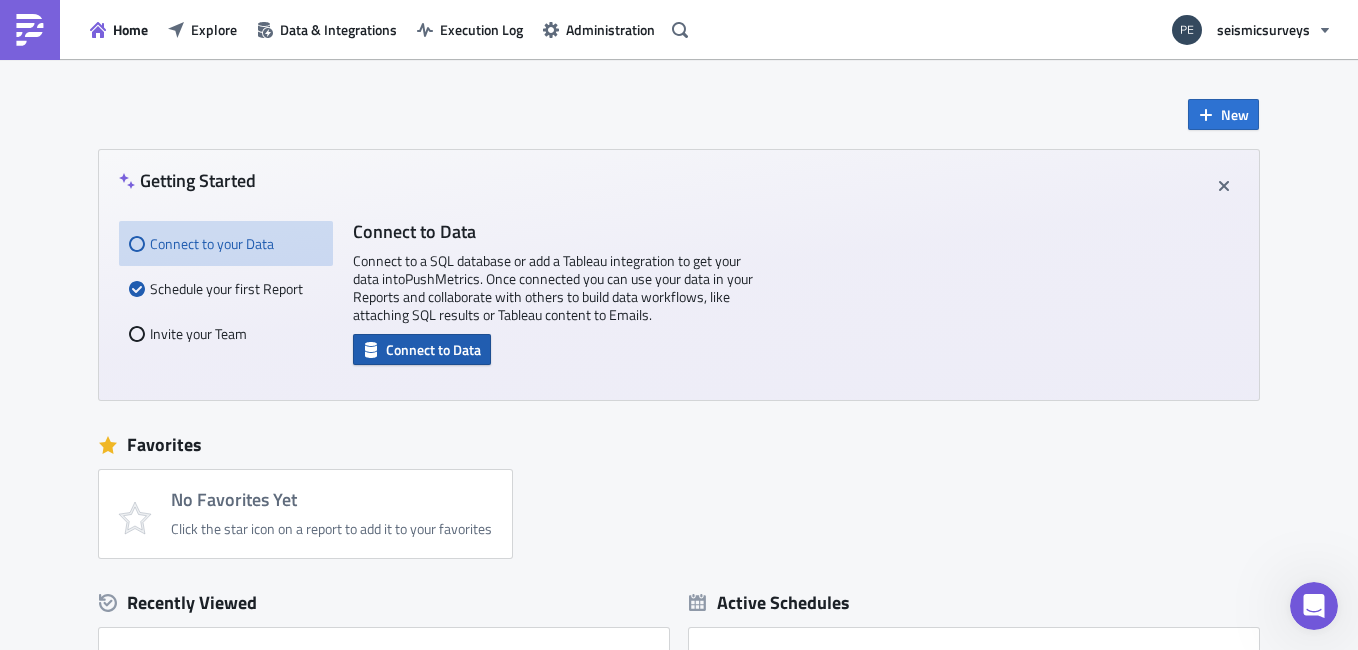 click on "Connect to Data" at bounding box center (433, 349) 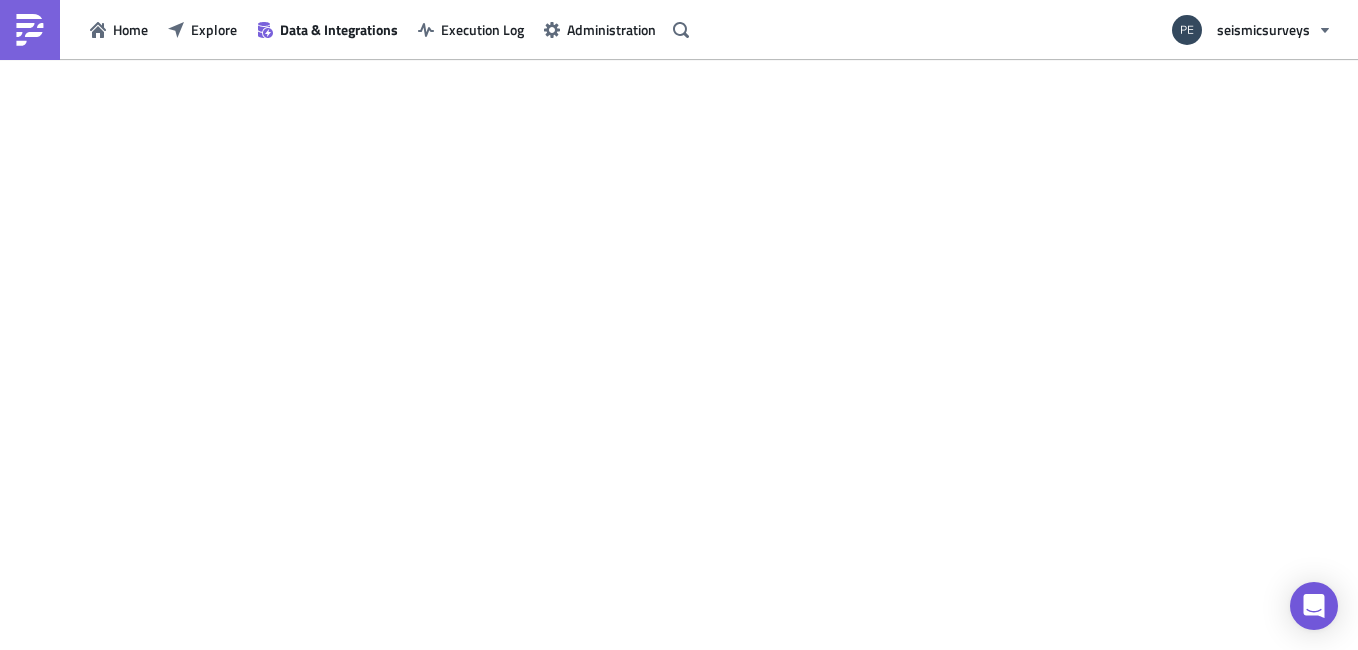 scroll, scrollTop: 0, scrollLeft: 0, axis: both 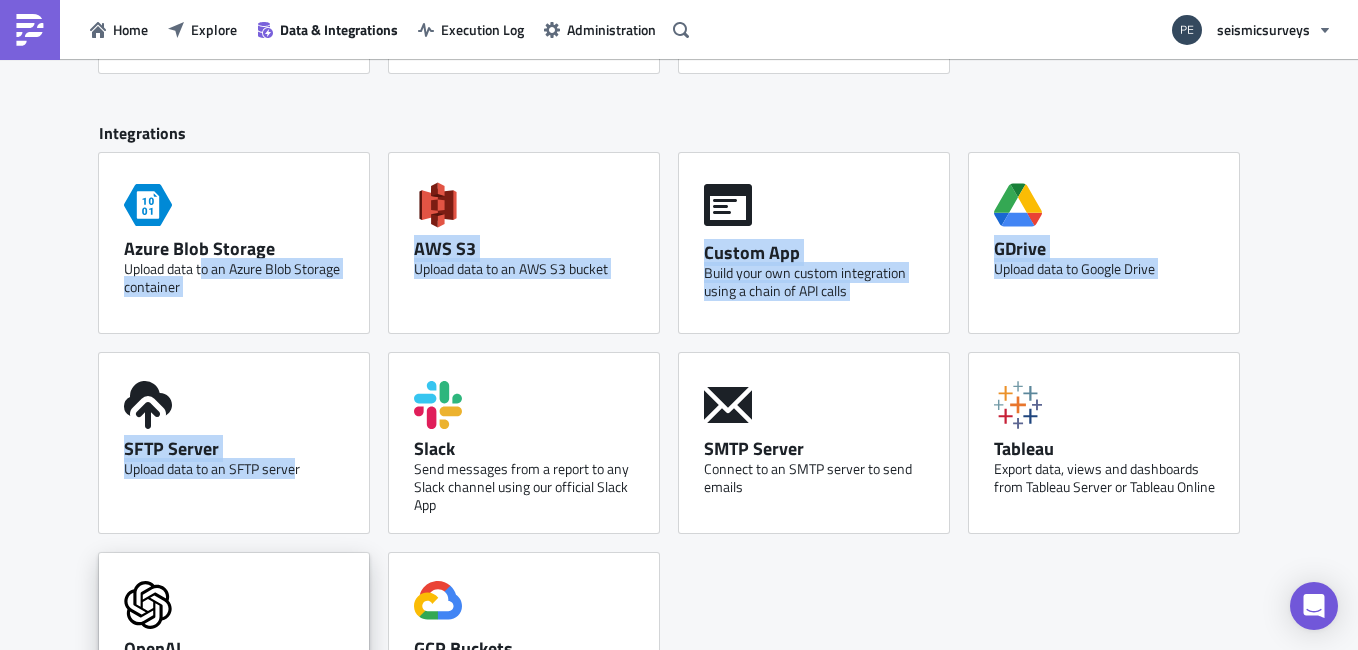 drag, startPoint x: 194, startPoint y: 261, endPoint x: 344, endPoint y: 631, distance: 399.2493 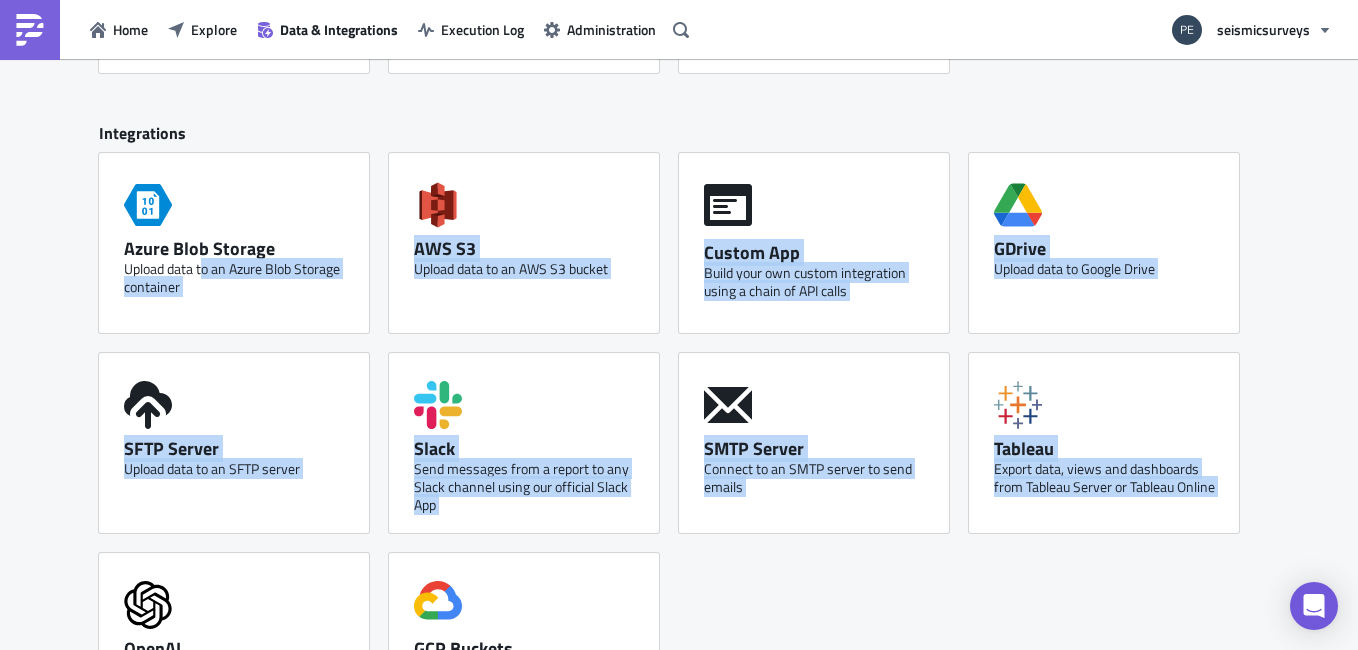click on "Azure Blob Storage Upload data to an Azure Blob Storage container AWS S3 Upload data to an AWS S3 bucket Custom App Build your own custom integration using a chain of API calls GDrive Upload data to Google Drive SFTP Server Upload data to an SFTP server Slack Send messages from a report to any Slack channel using our official Slack App SMTP Server Connect to an SMTP server to send emails Tableau Export data, views and dashboards from Tableau Server or Tableau Online OpenAI Use OpenAI to generate text, answer questions, summarize text, and more GCP Buckets Upload data to a Google Cloud Storage bucket" at bounding box center [679, 453] 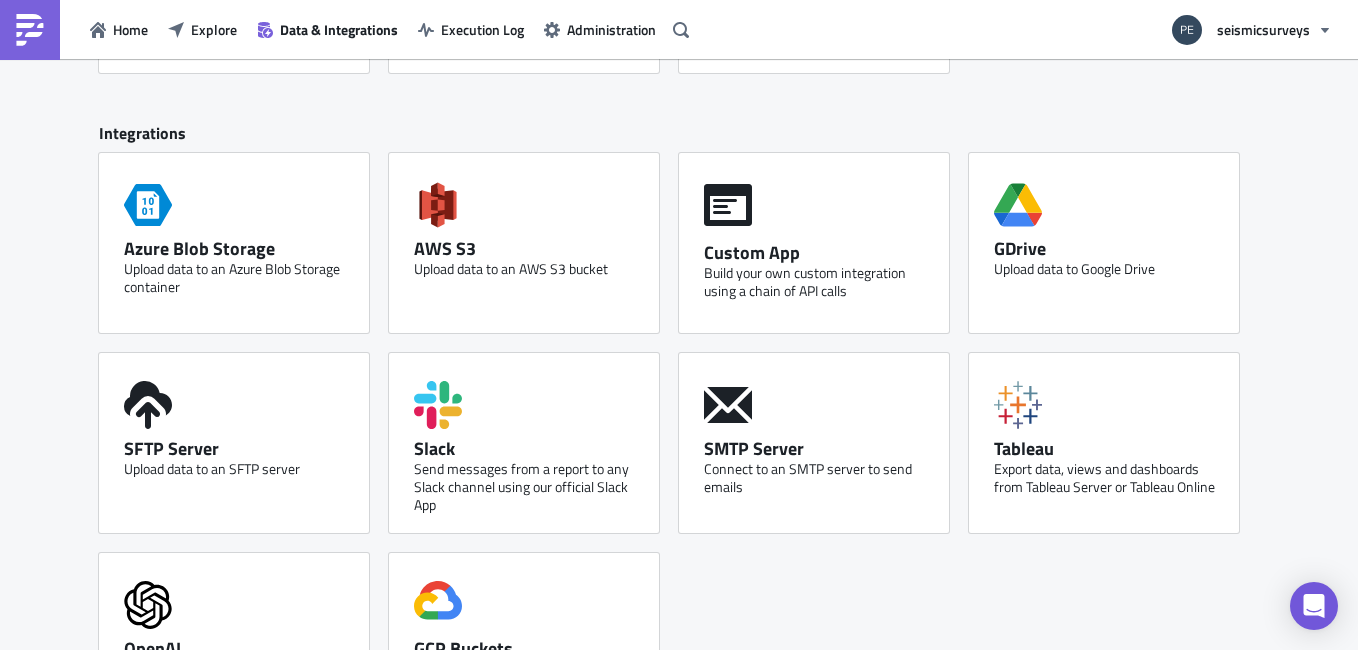 scroll, scrollTop: 900, scrollLeft: 0, axis: vertical 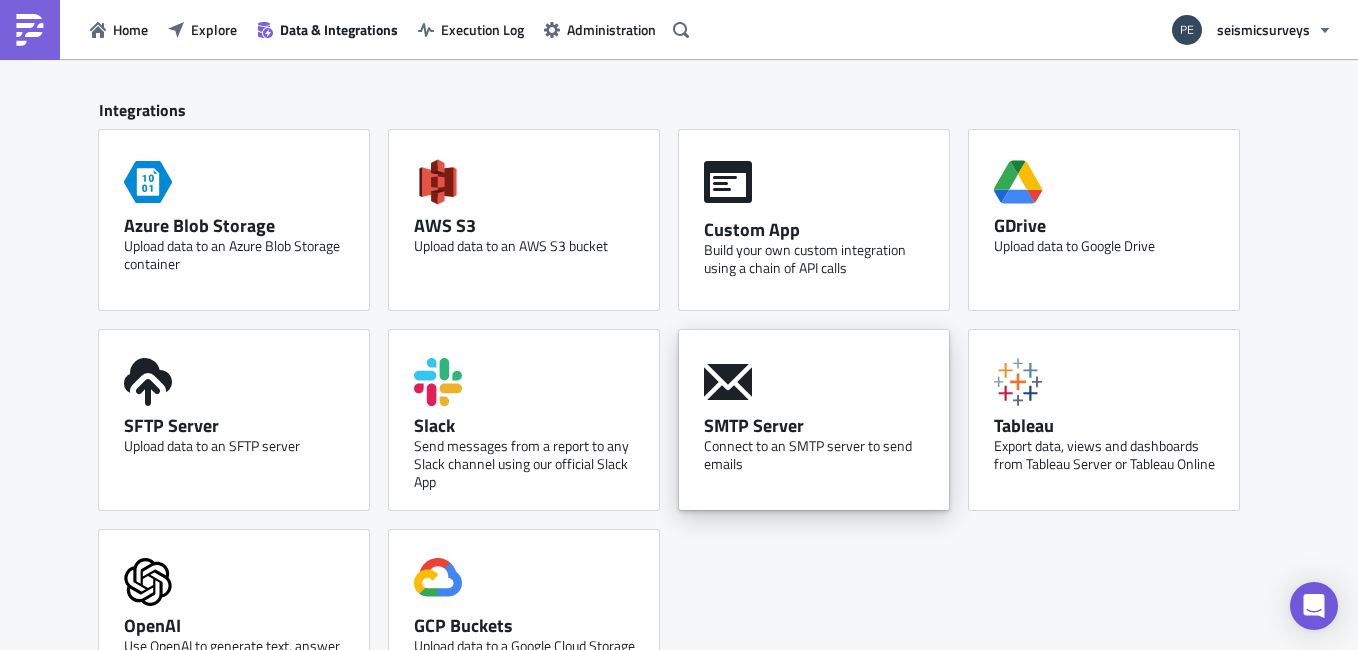 click 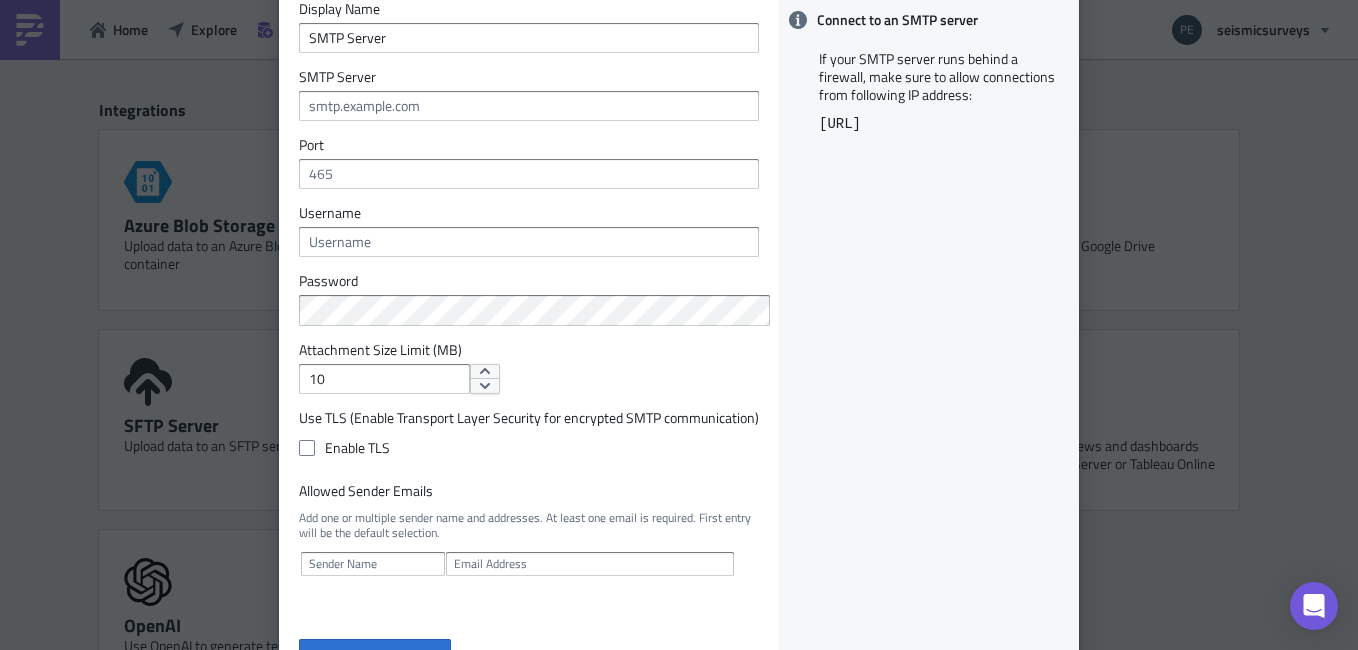 scroll, scrollTop: 0, scrollLeft: 0, axis: both 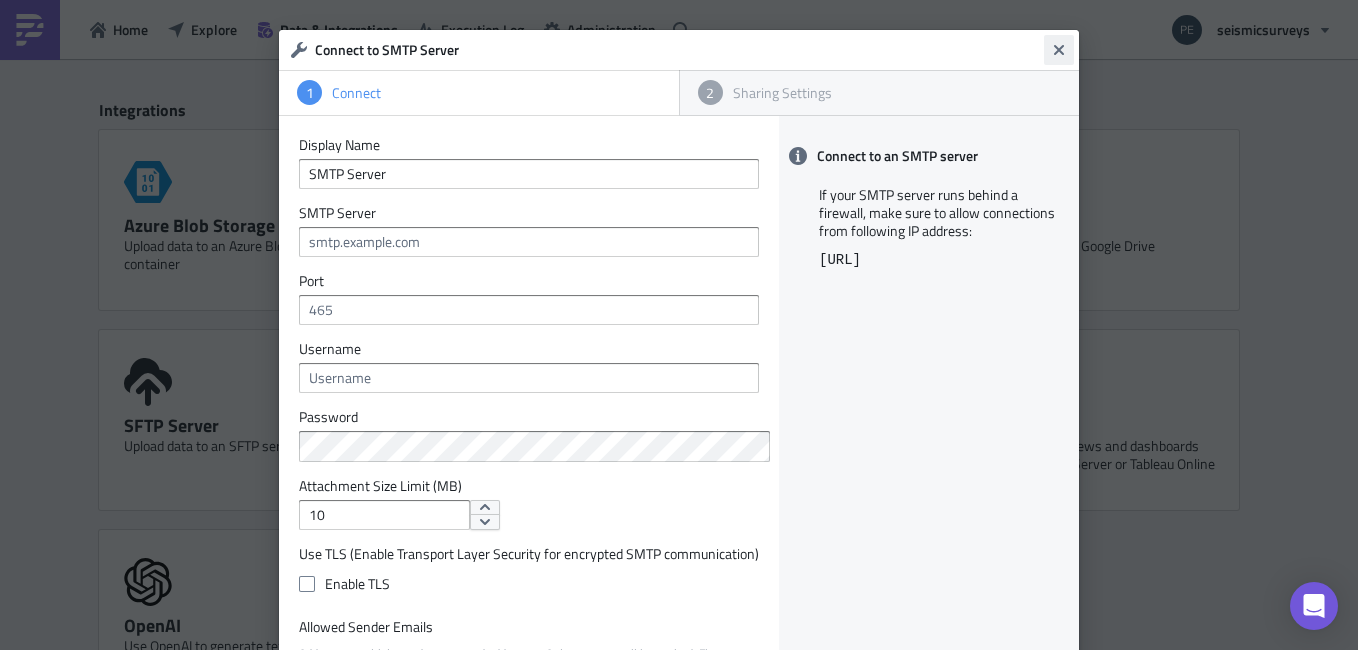 click at bounding box center [1059, 50] 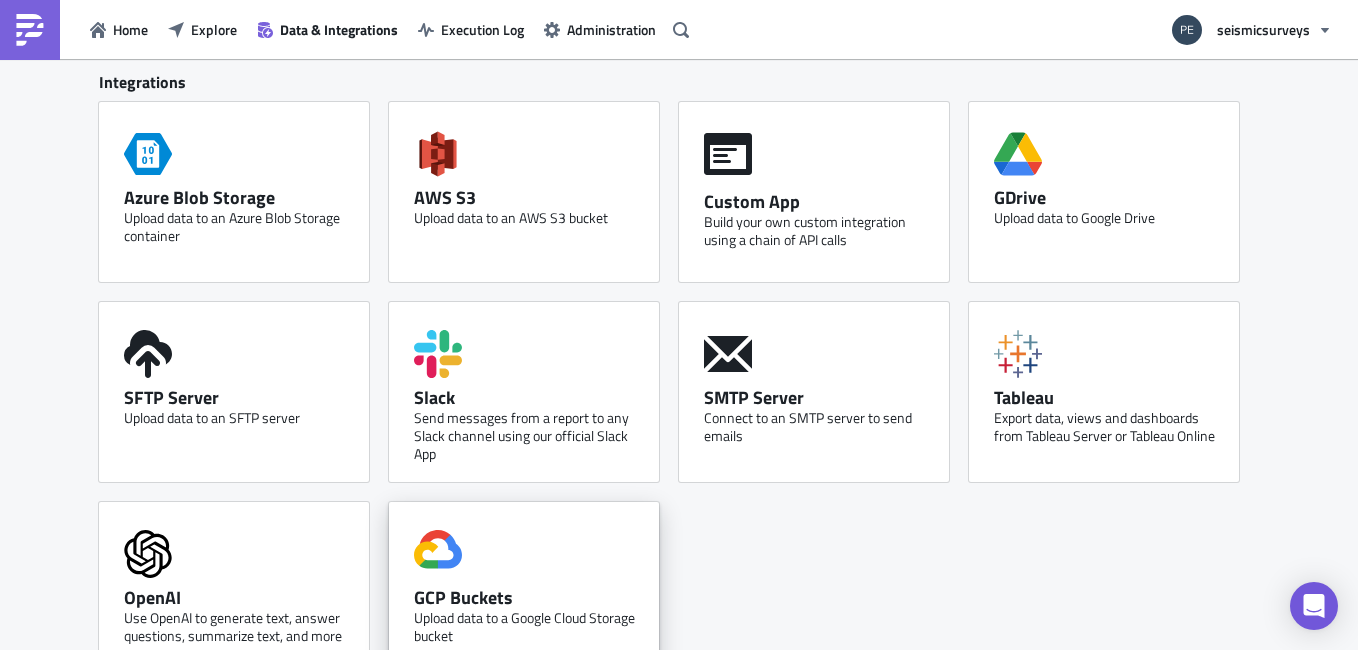 scroll, scrollTop: 977, scrollLeft: 0, axis: vertical 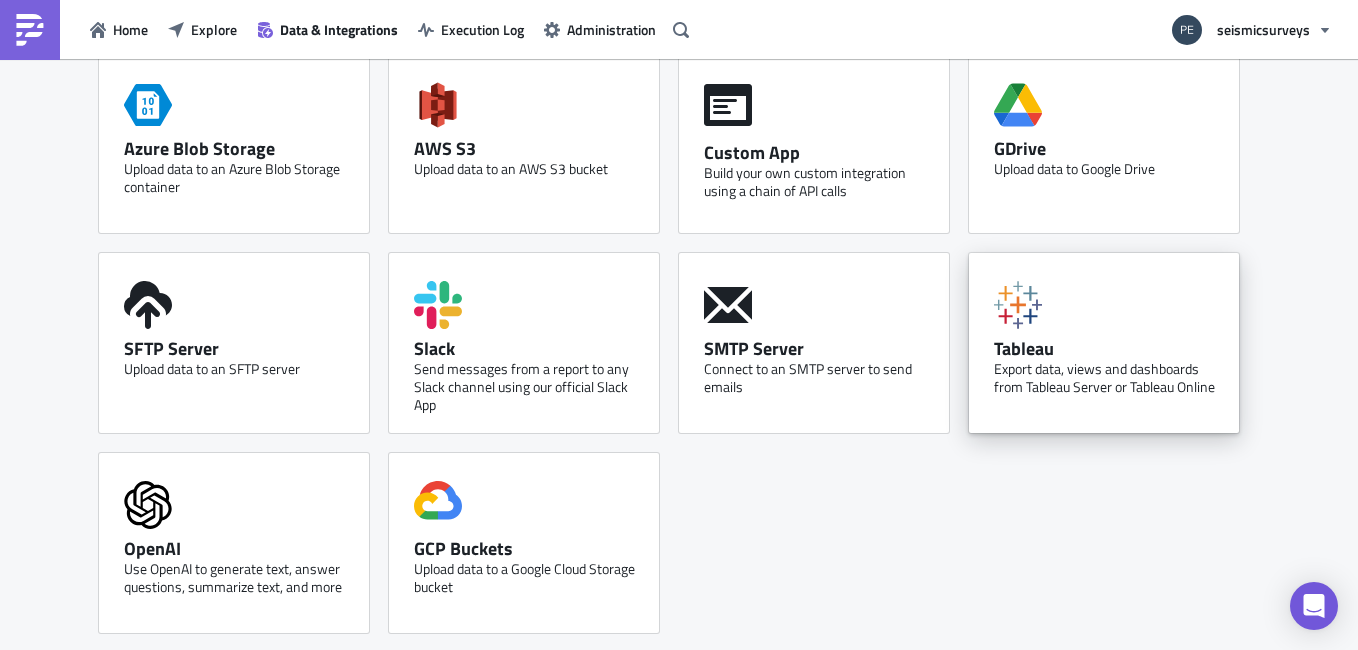 click on "Tableau" at bounding box center (1109, 348) 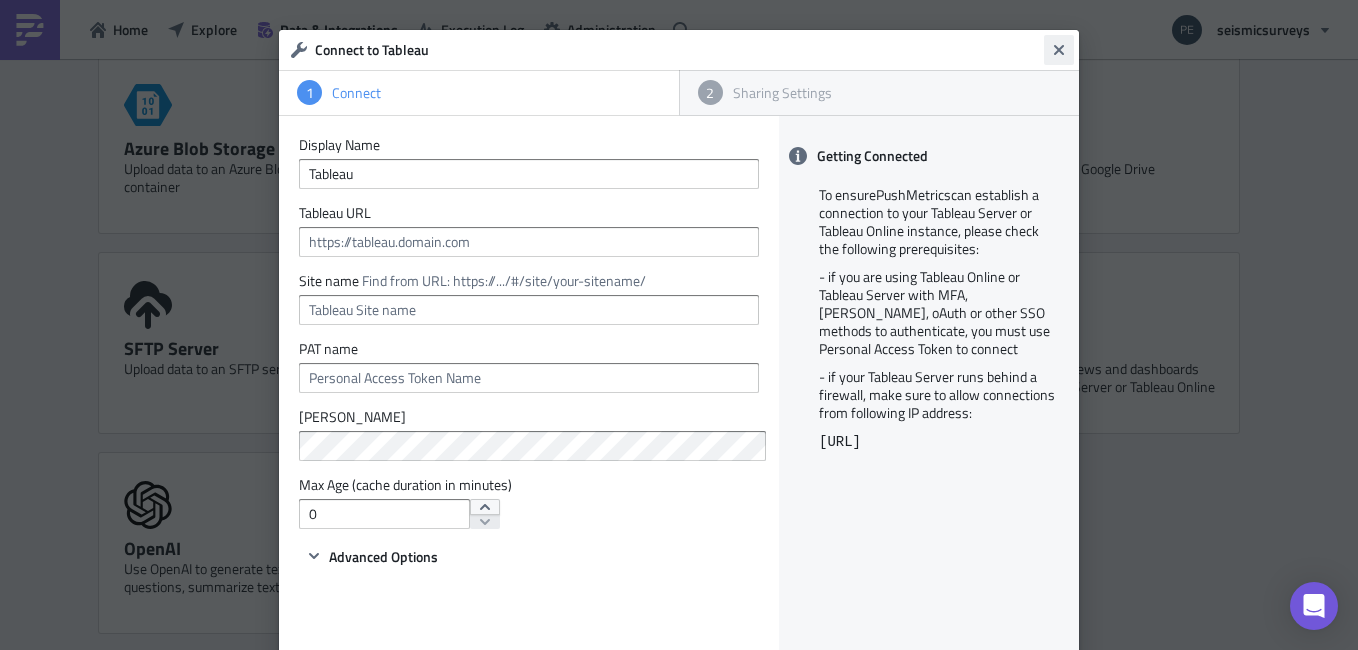 click 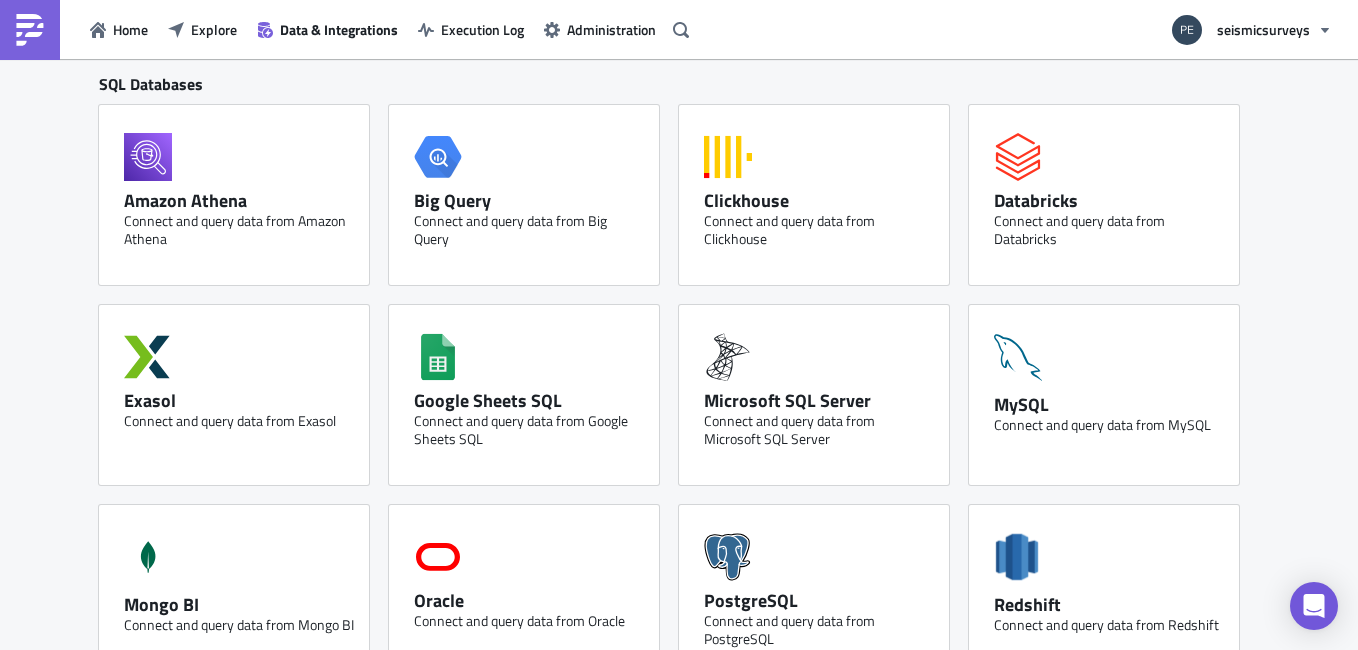 scroll, scrollTop: 0, scrollLeft: 0, axis: both 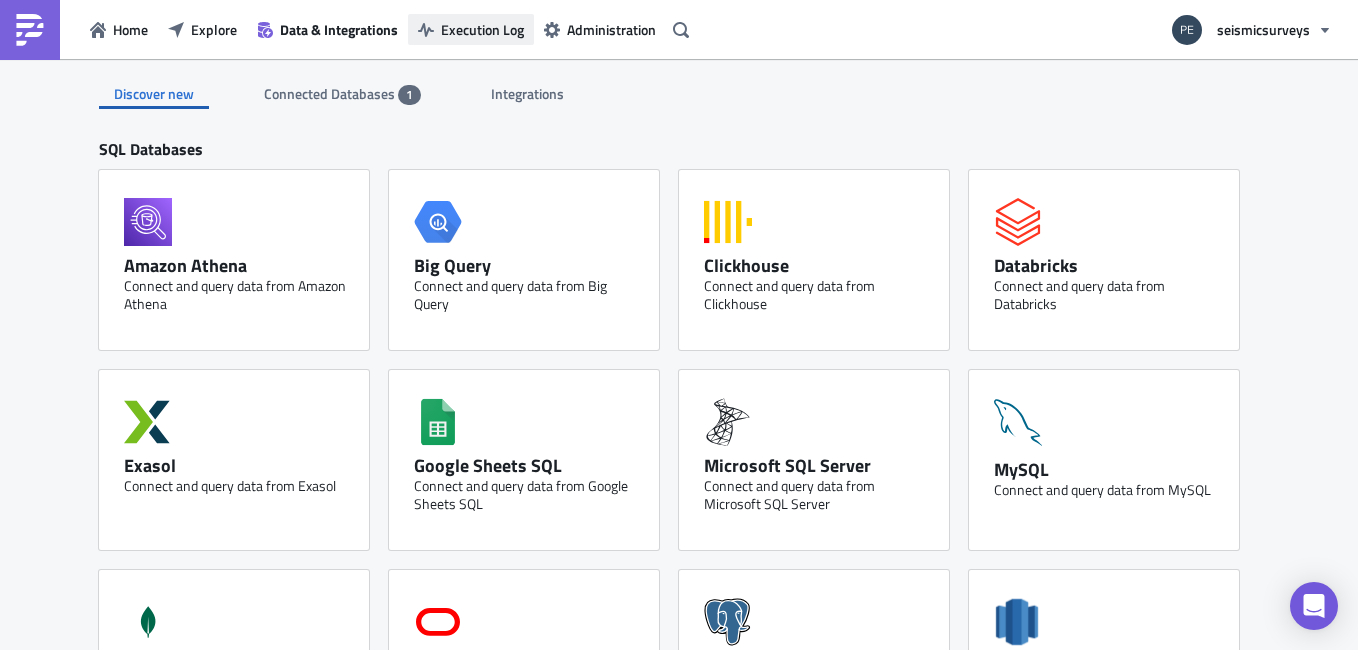 click on "Execution Log" at bounding box center [471, 29] 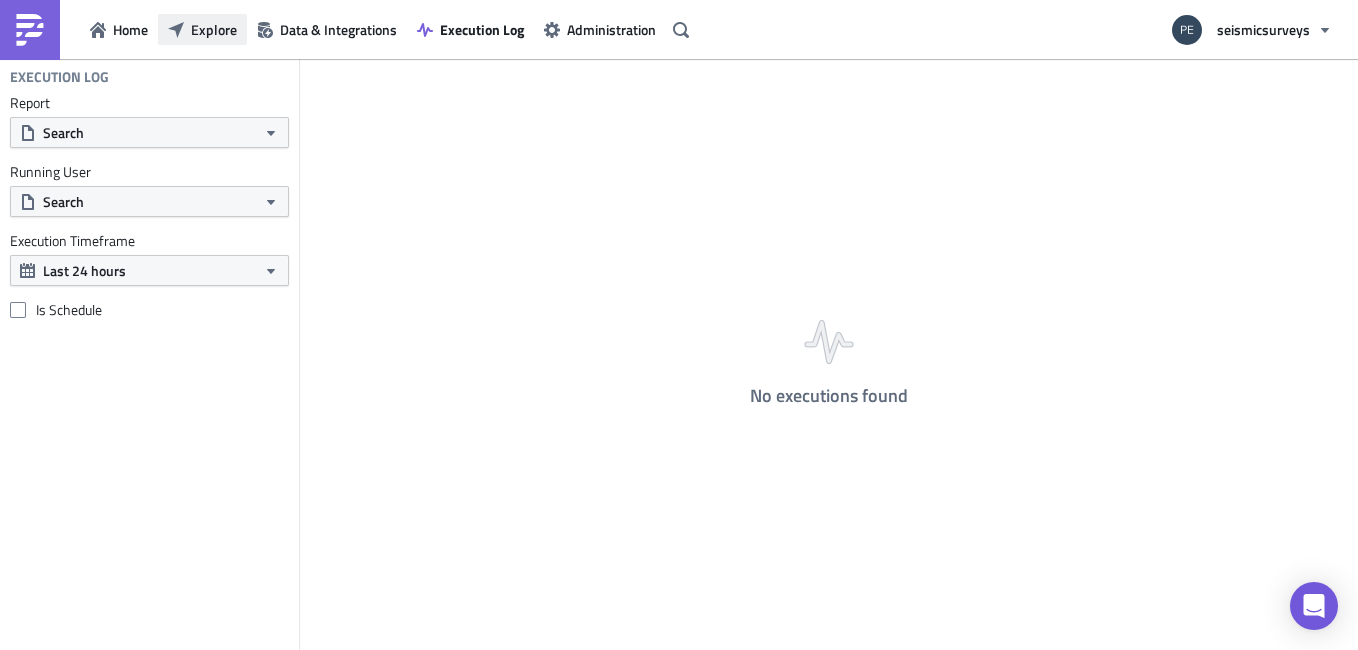 click on "Explore" at bounding box center [214, 29] 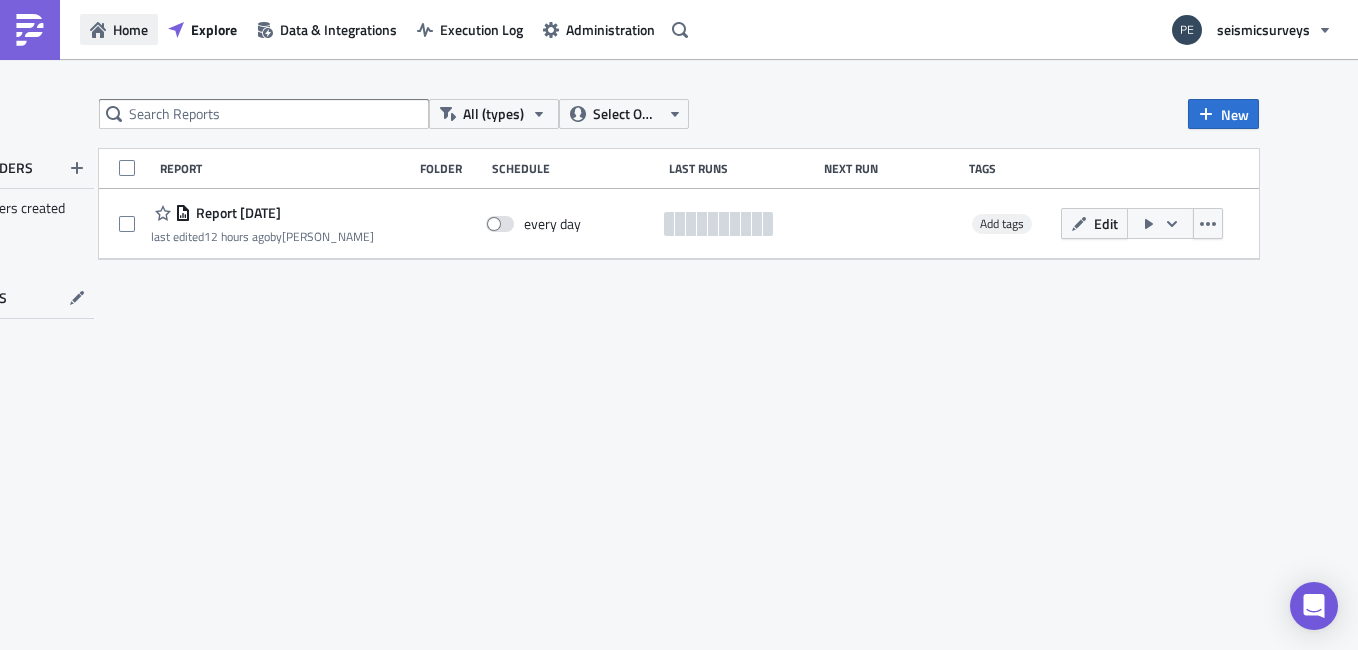 click on "Home" at bounding box center (130, 29) 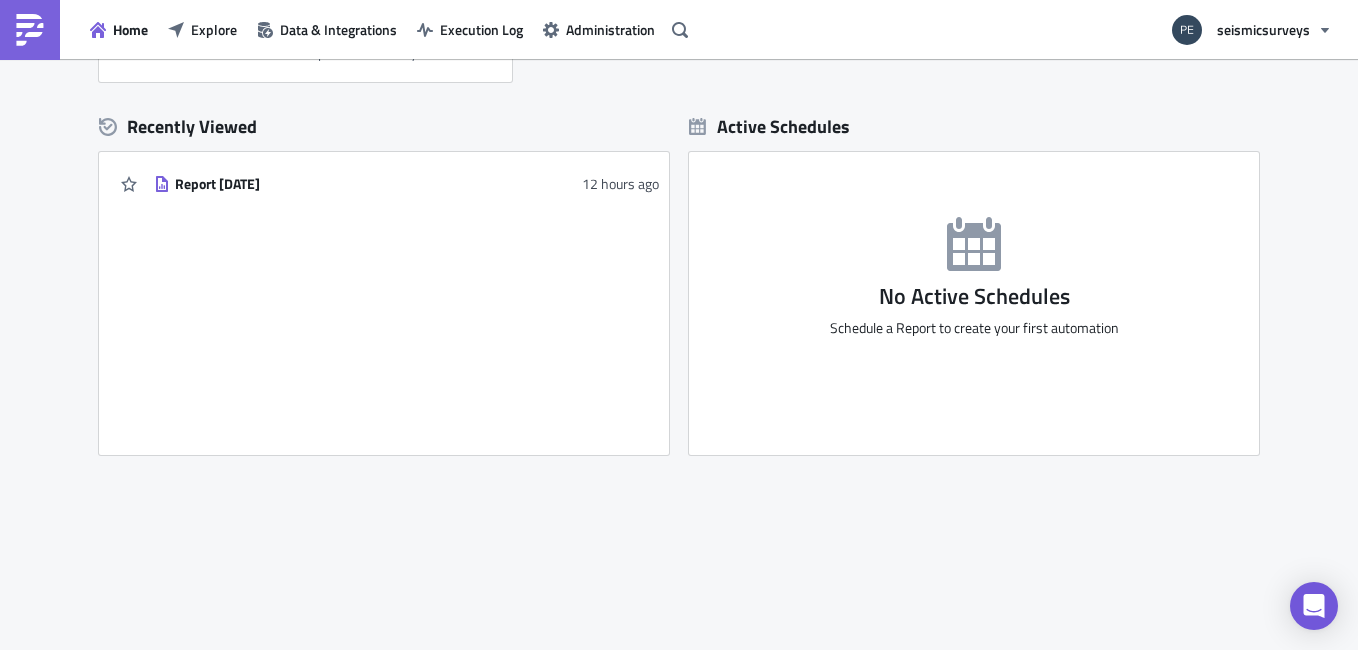 scroll, scrollTop: 478, scrollLeft: 0, axis: vertical 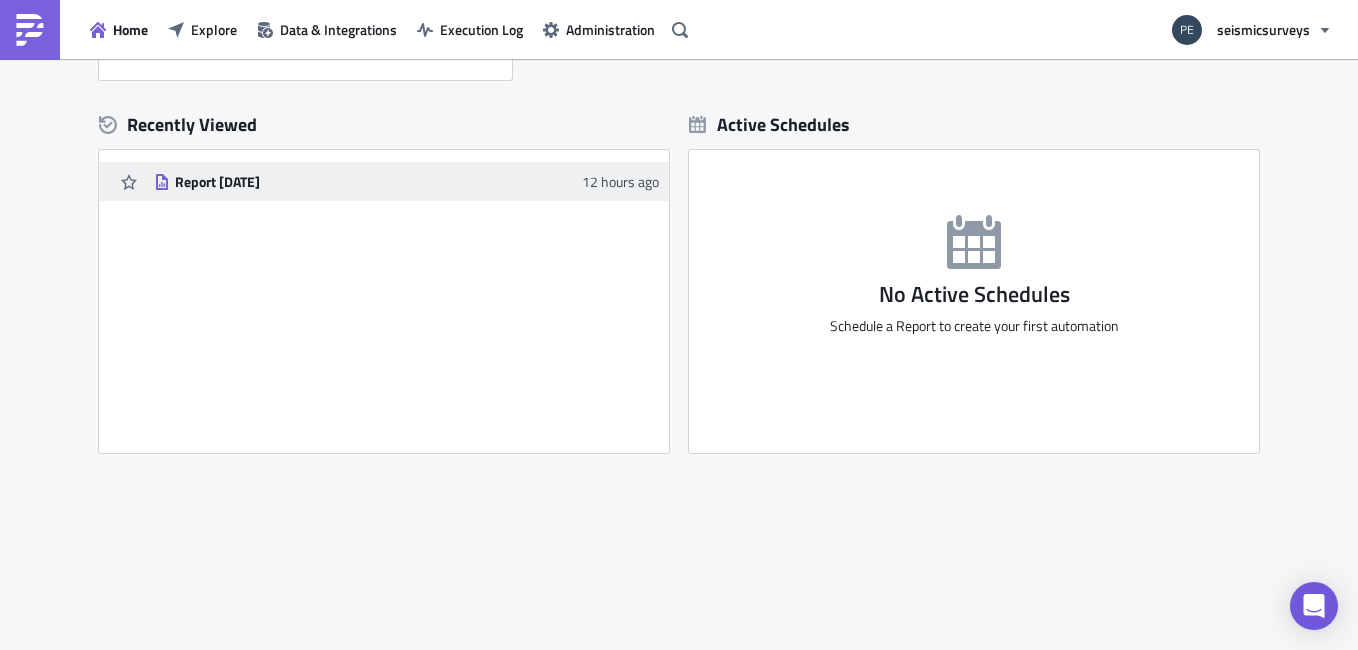 click on "Report [DATE]" at bounding box center (350, 182) 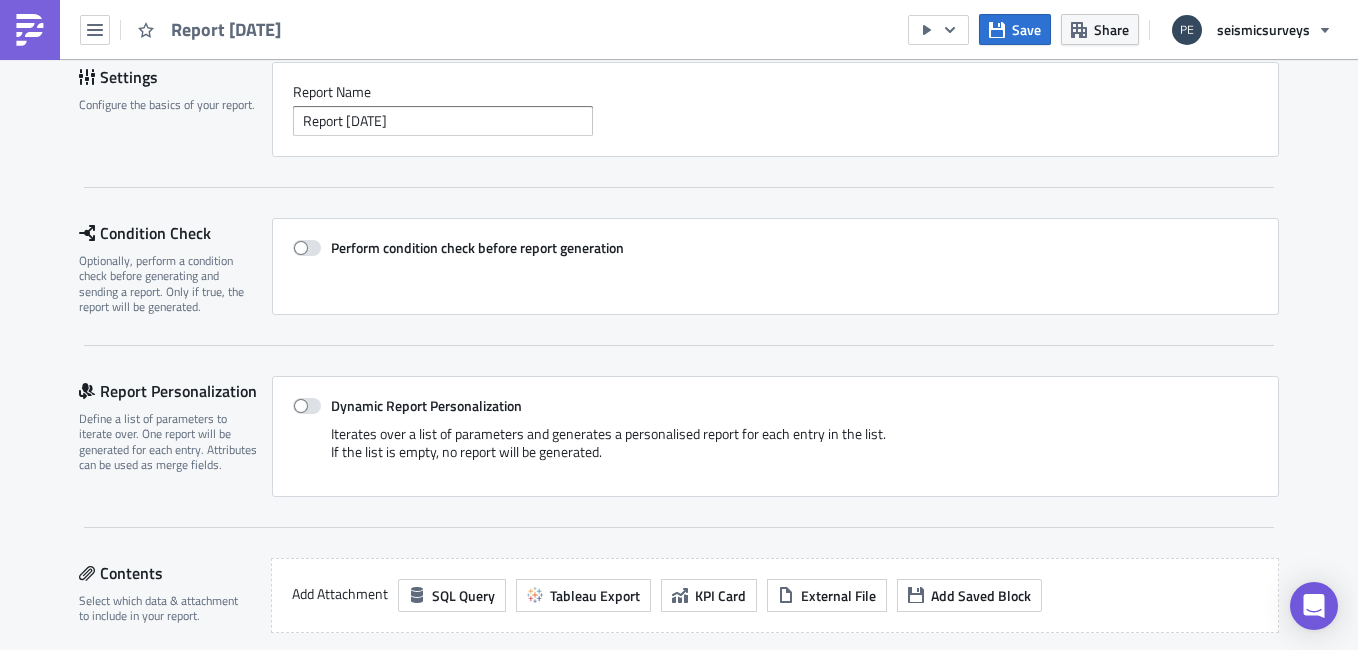 scroll, scrollTop: 100, scrollLeft: 0, axis: vertical 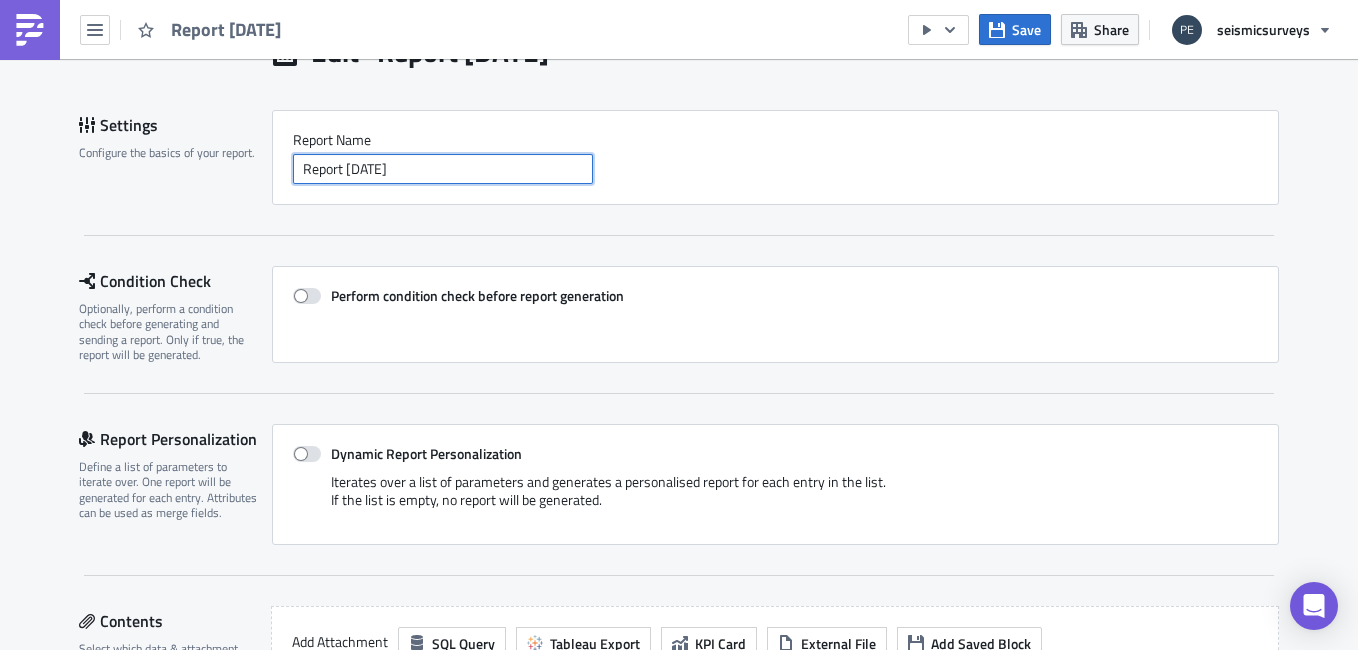 drag, startPoint x: 427, startPoint y: 163, endPoint x: 288, endPoint y: 173, distance: 139.35925 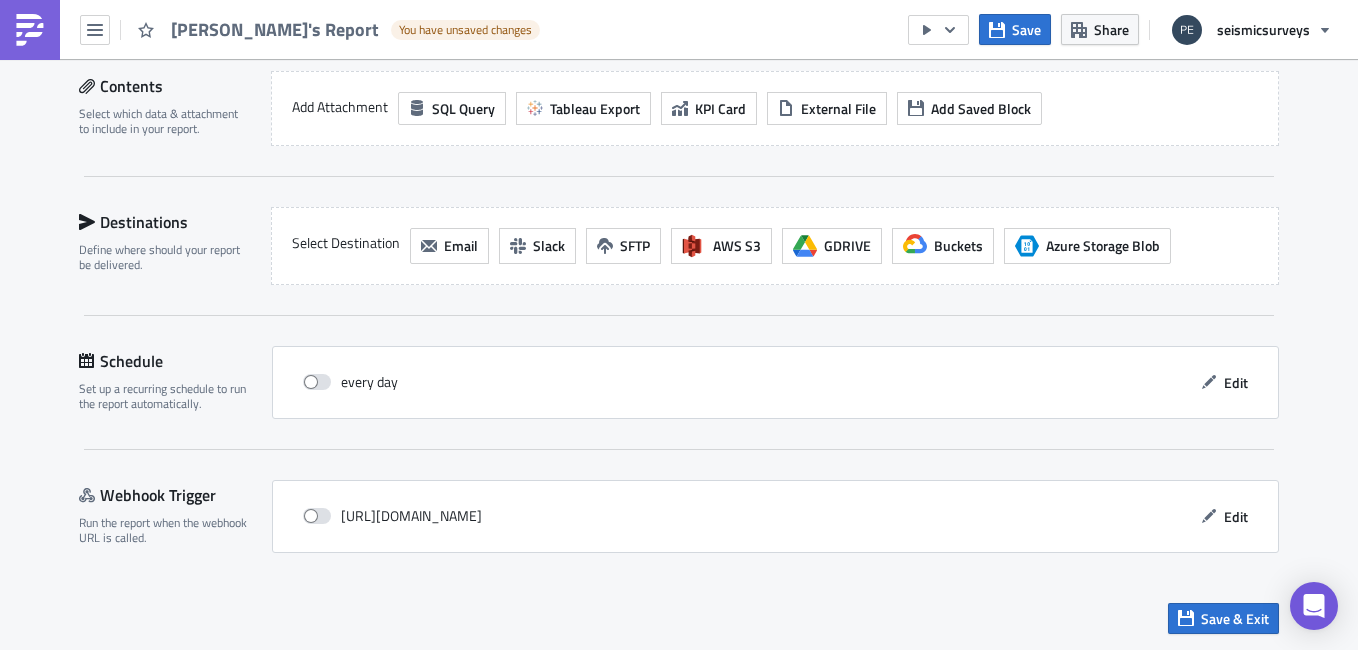 scroll, scrollTop: 636, scrollLeft: 0, axis: vertical 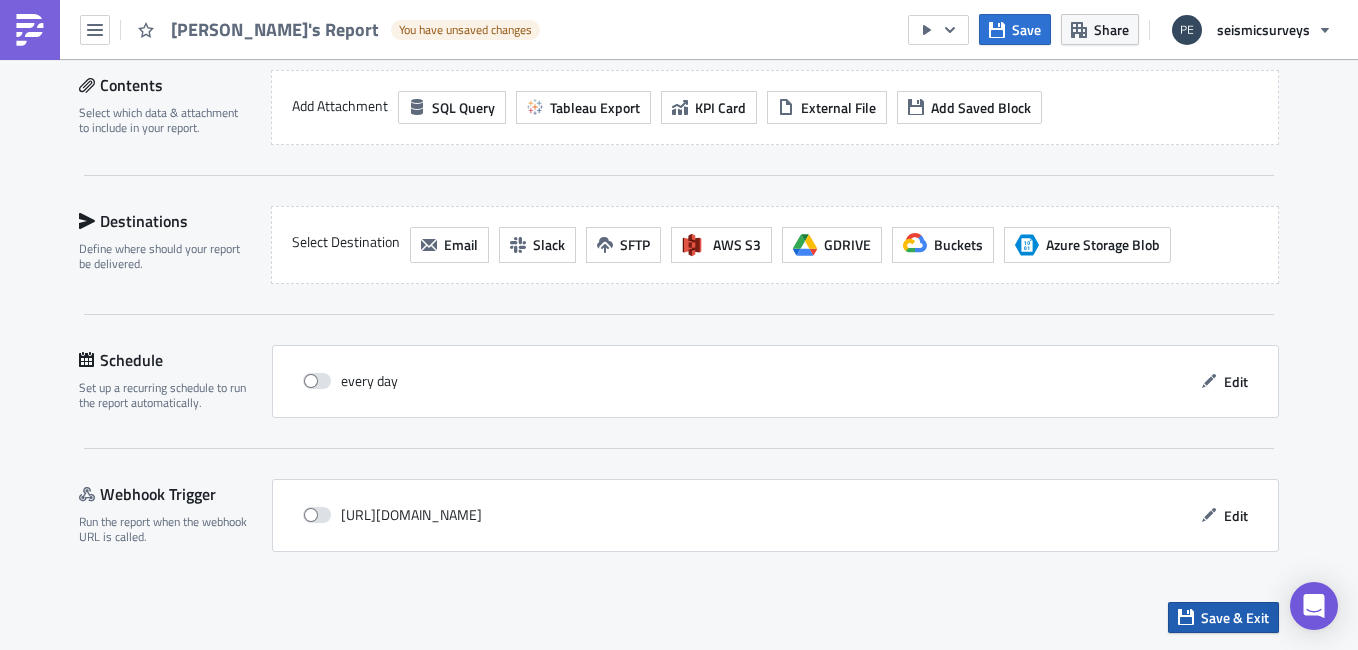 type on "Paul's Report" 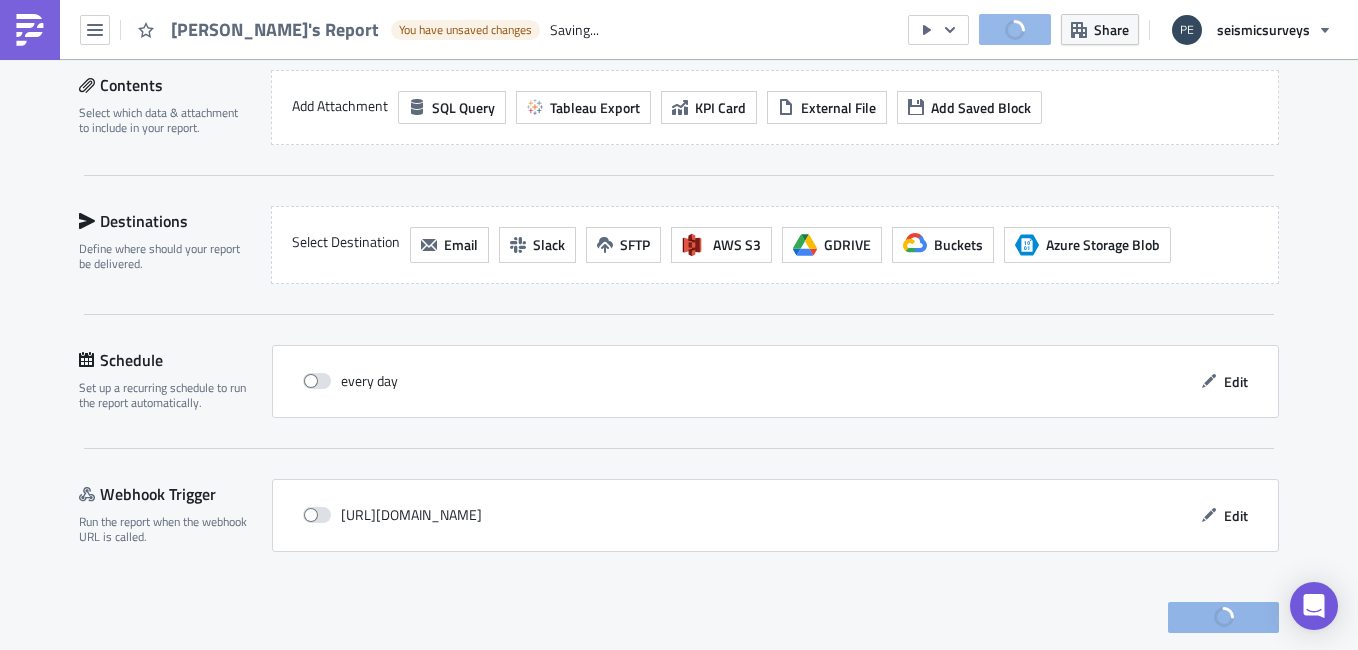scroll, scrollTop: 0, scrollLeft: 0, axis: both 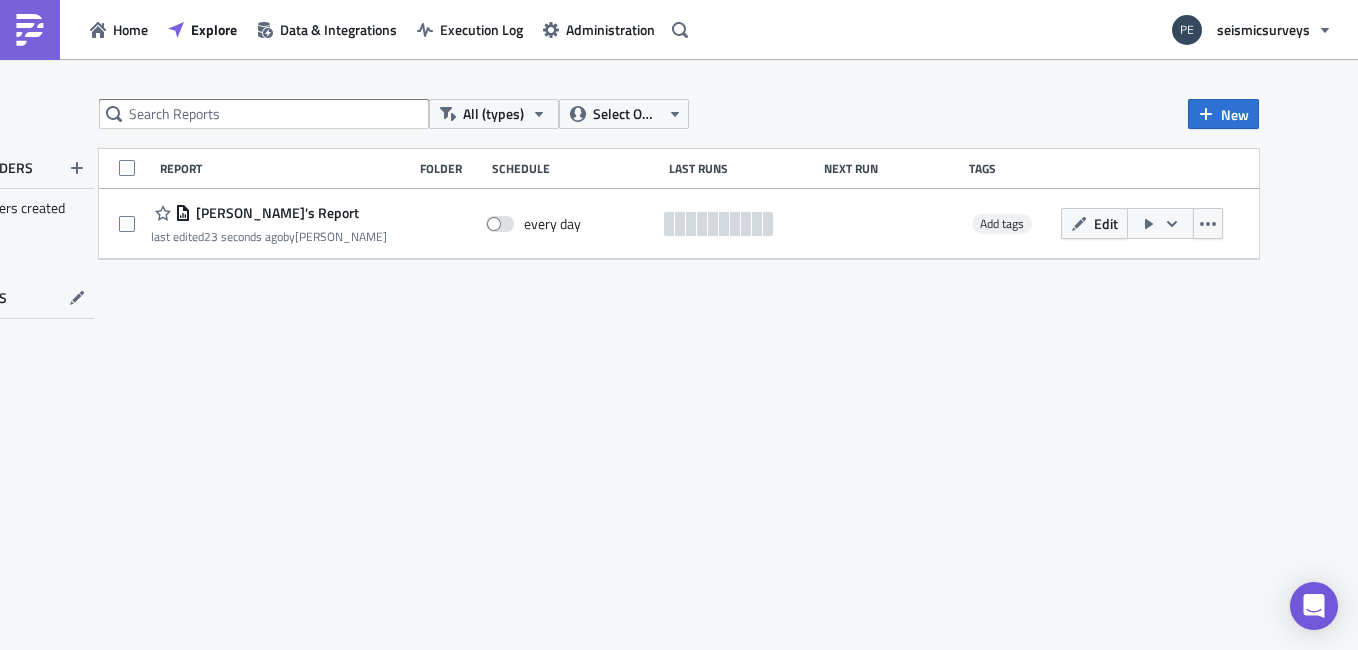 drag, startPoint x: 658, startPoint y: 408, endPoint x: 687, endPoint y: 416, distance: 30.083218 